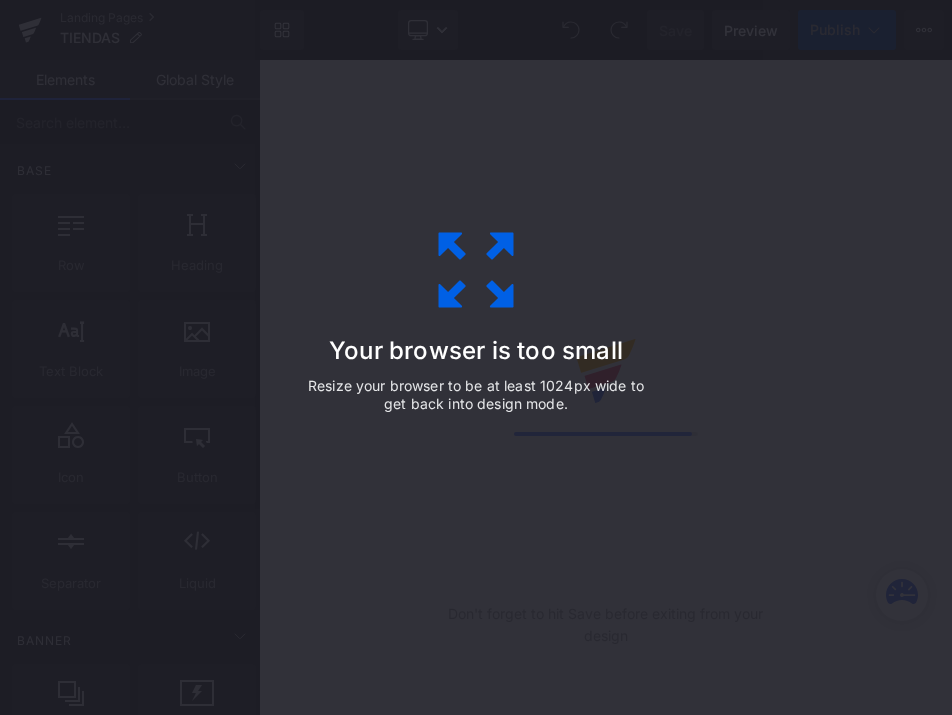 scroll, scrollTop: 0, scrollLeft: 0, axis: both 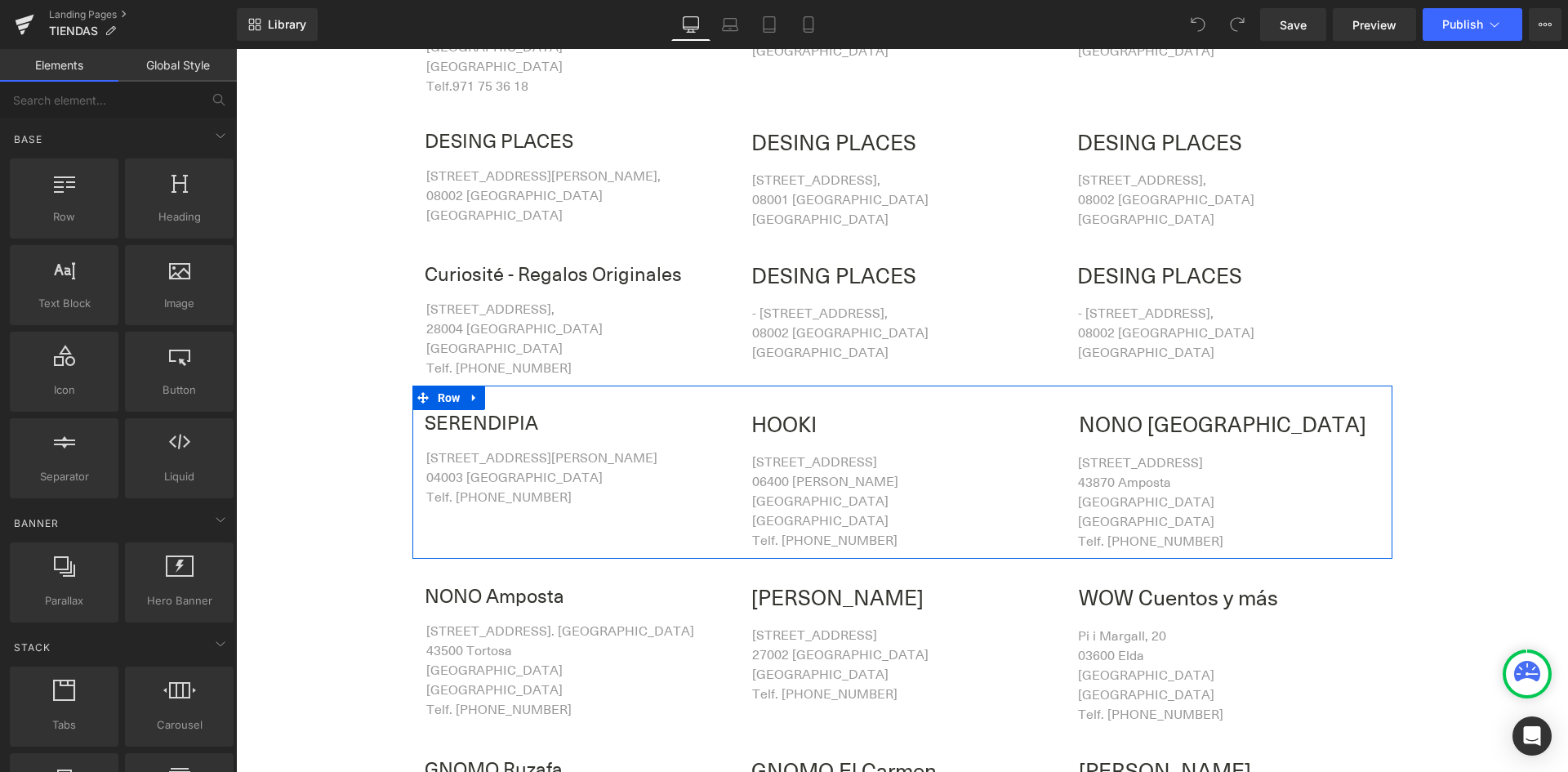 click on "SERENDIPIA Heading         [STREET_ADDRESS][PERSON_NAME][PHONE_NUMBER] Telf. [PHONE_NUMBER] Text Block         HOOKI Heading         [STREET_ADDRESS][PERSON_NAME]  Telf. [PHONE_NUMBER] Text Block         NONO [GEOGRAPHIC_DATA] Heading         [STREET_ADDRESS]  Telf. [PHONE_NUMBER] Text [GEOGRAPHIC_DATA]" at bounding box center [902, 472] 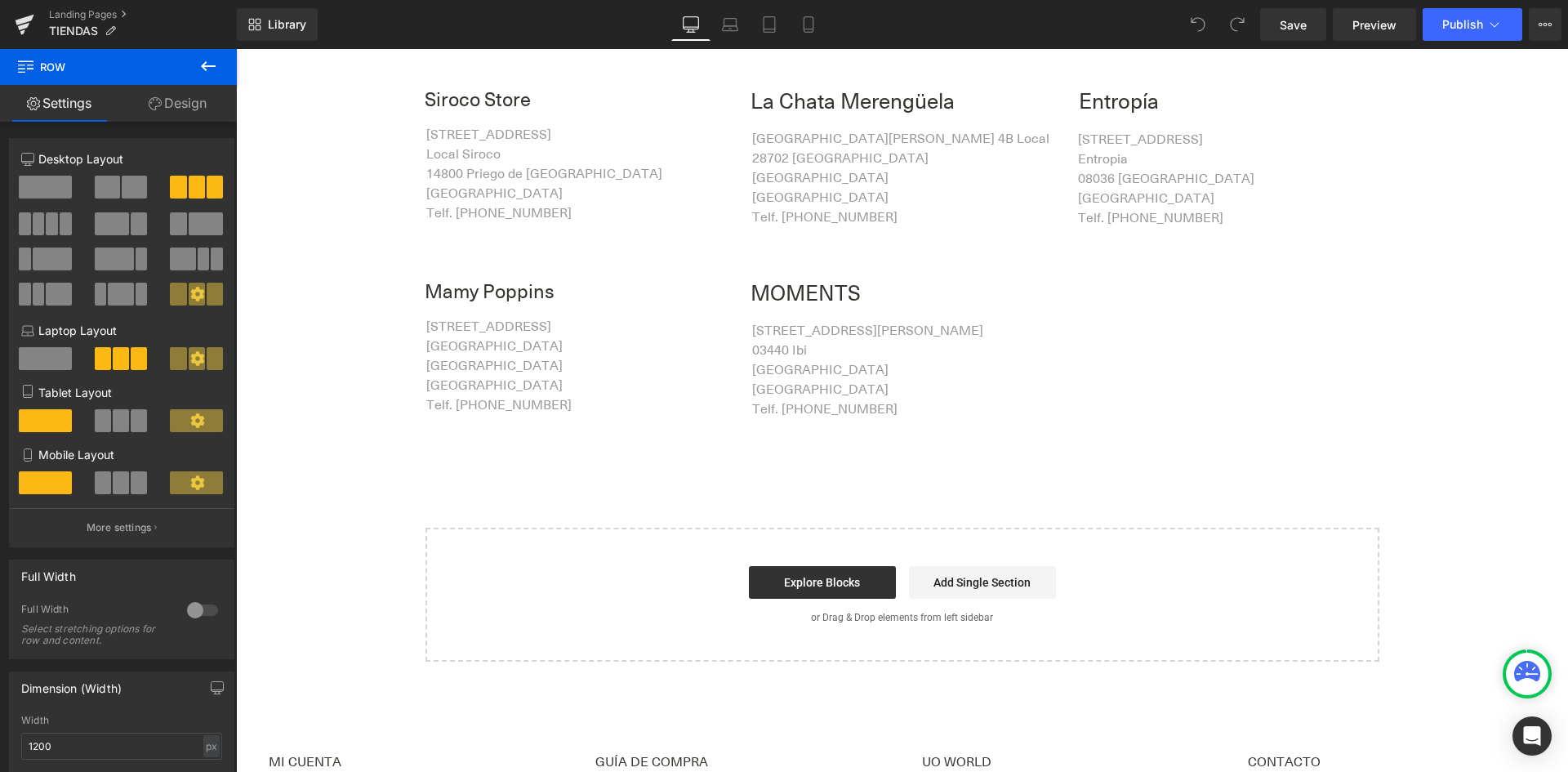 scroll, scrollTop: 3513, scrollLeft: 0, axis: vertical 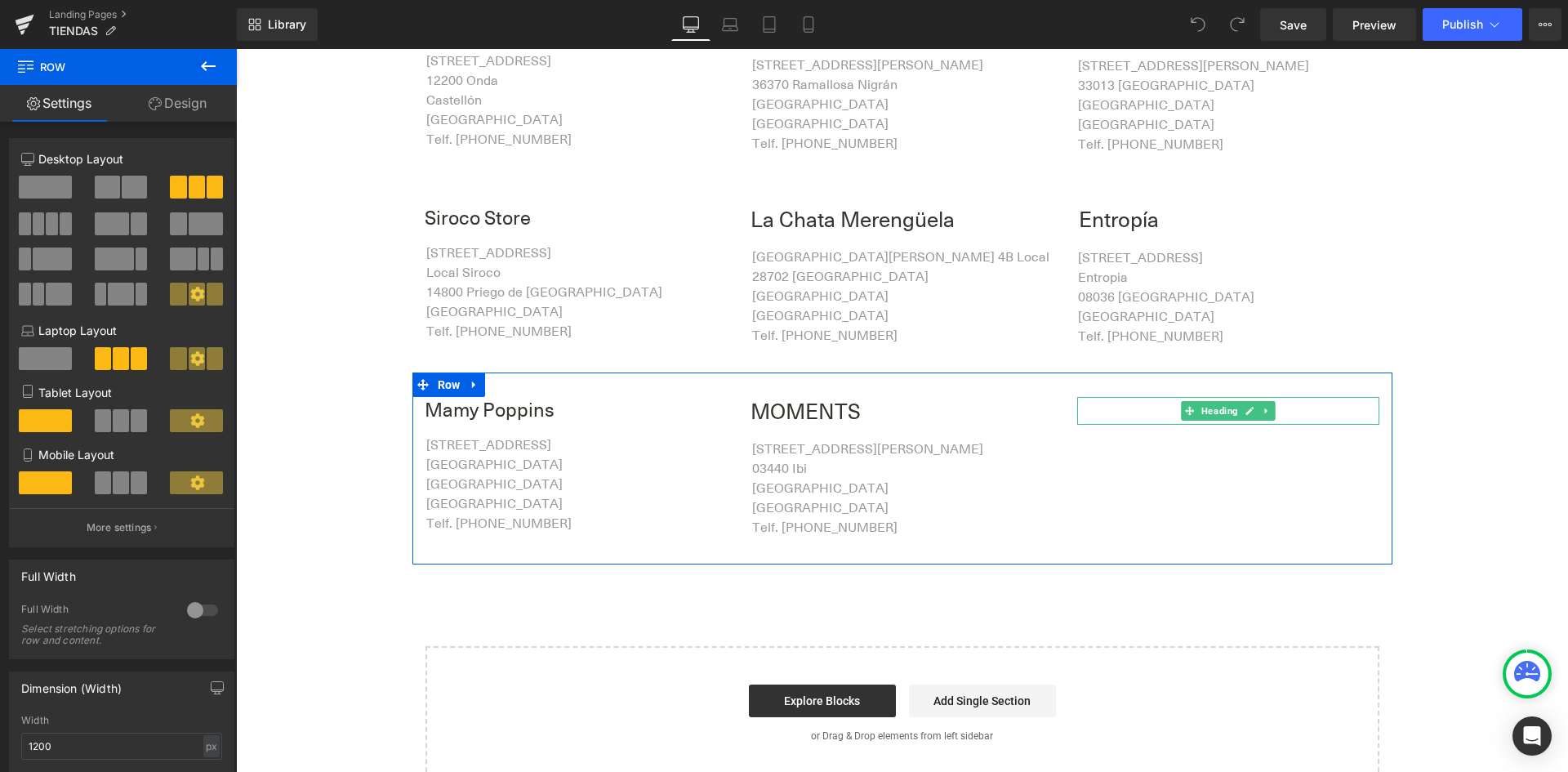 click at bounding box center [1229, 411] 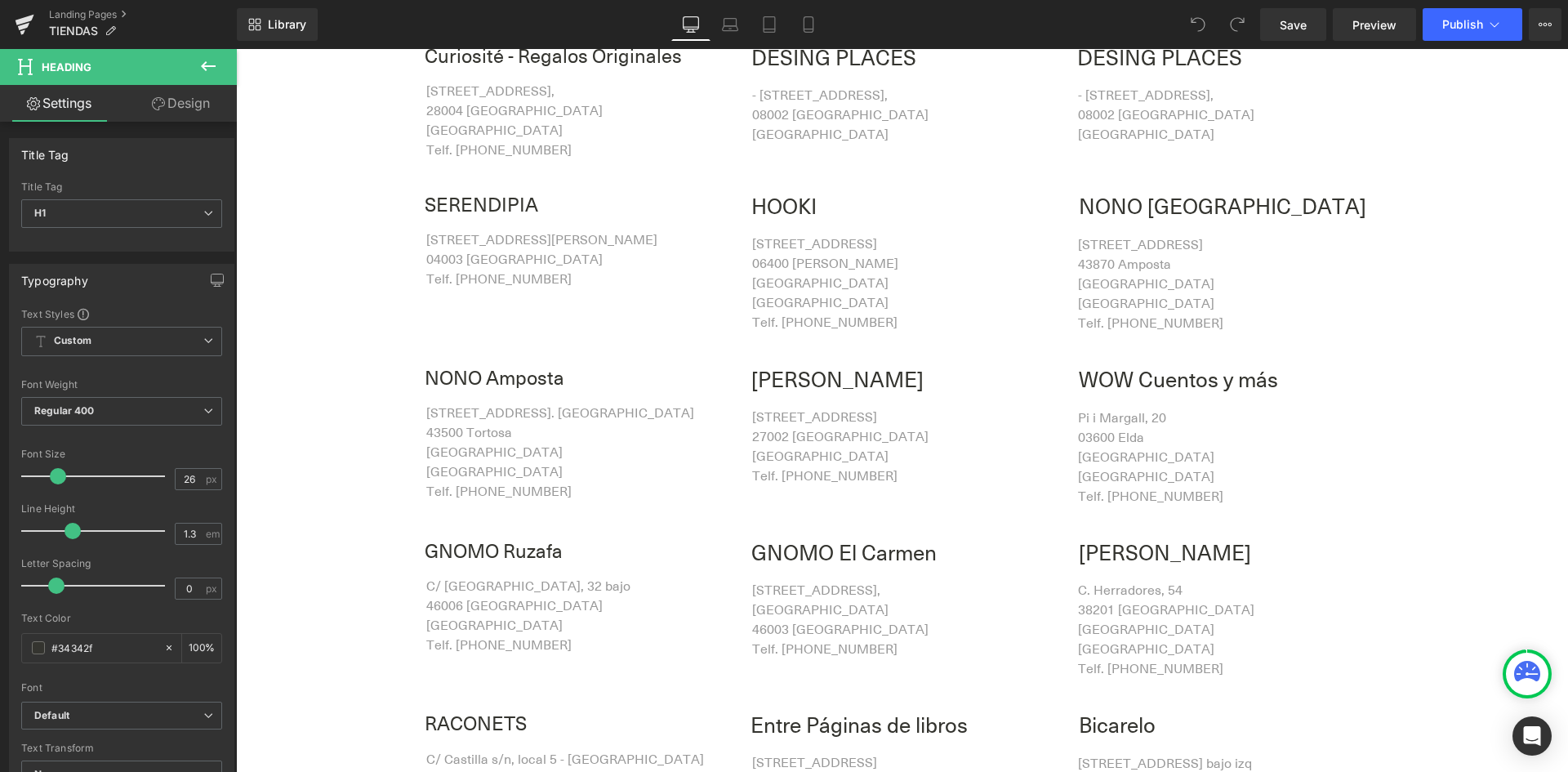 scroll, scrollTop: 1389, scrollLeft: 0, axis: vertical 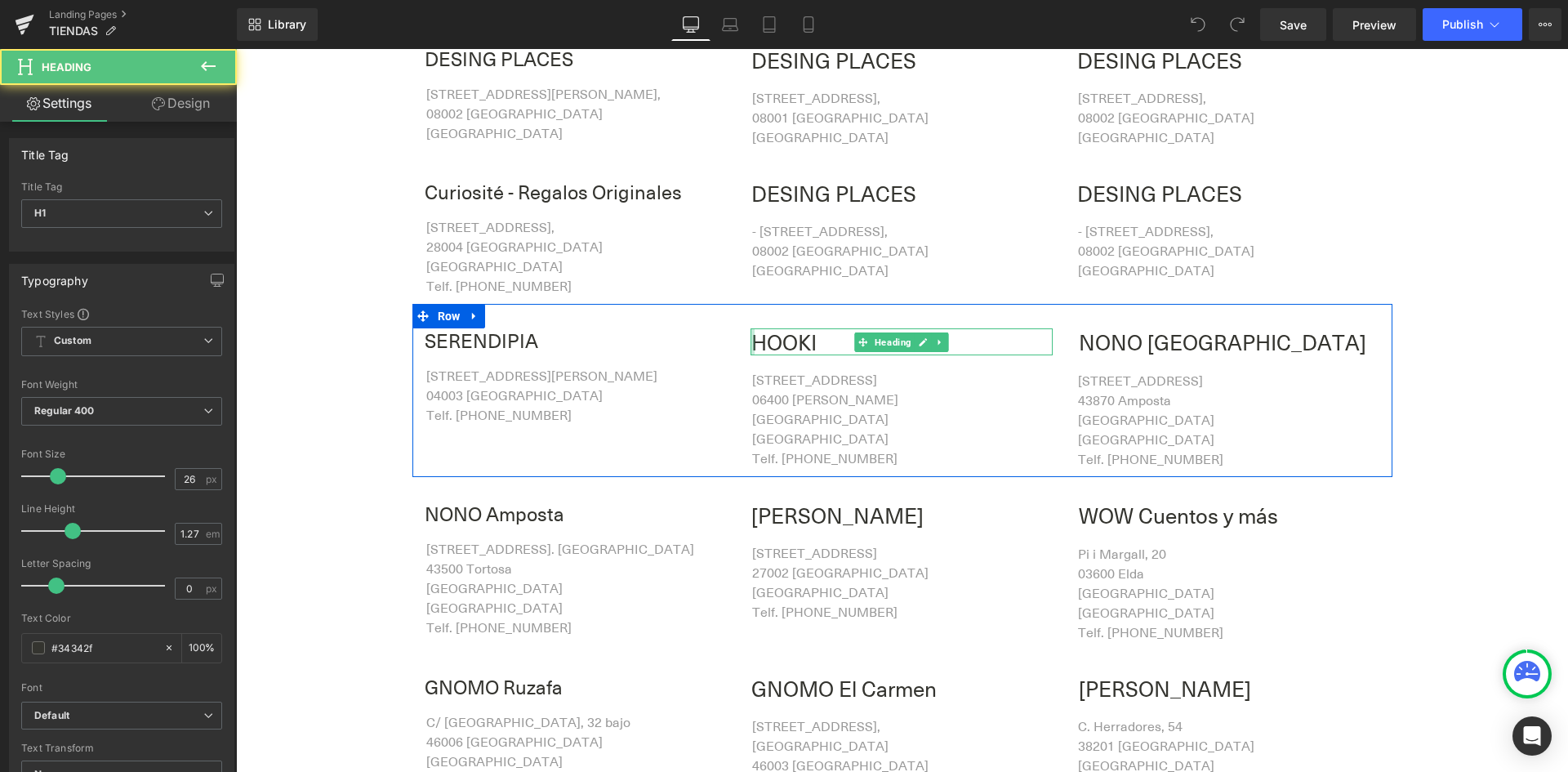 drag, startPoint x: 812, startPoint y: 345, endPoint x: 748, endPoint y: 344, distance: 64.00781 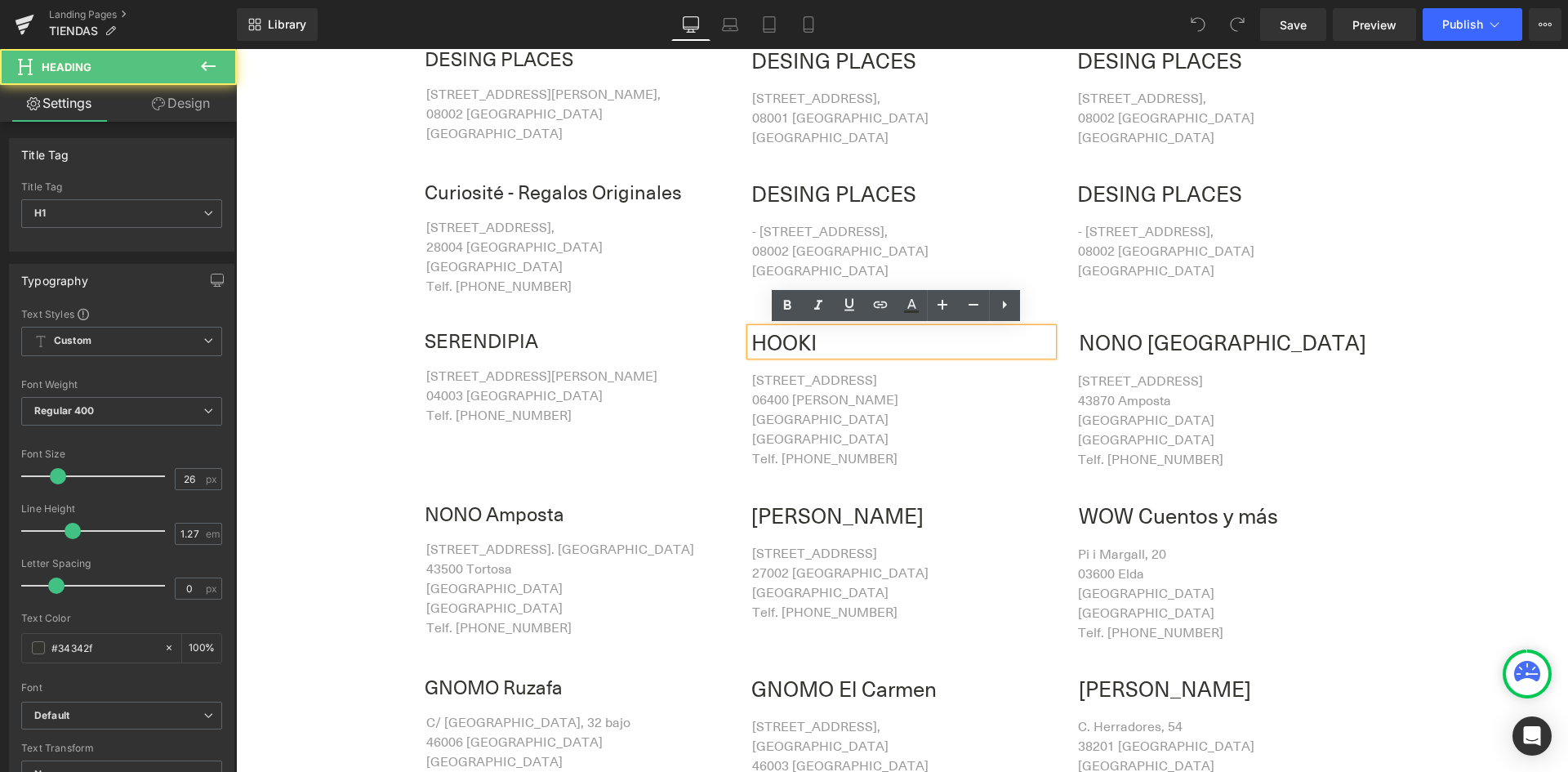 click on "HOOKI" at bounding box center [902, 341] 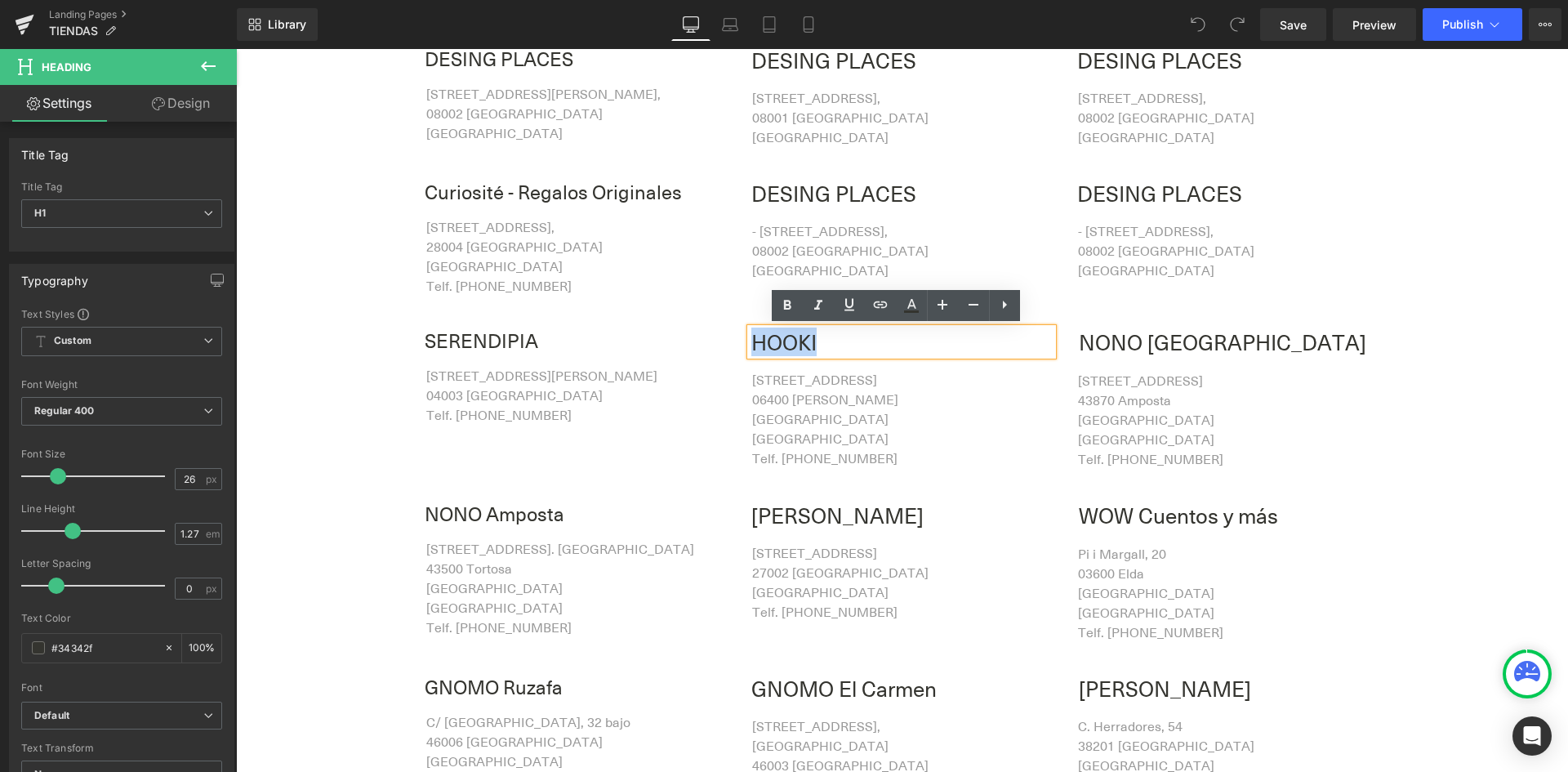 drag, startPoint x: 779, startPoint y: 340, endPoint x: 750, endPoint y: 339, distance: 29.017236 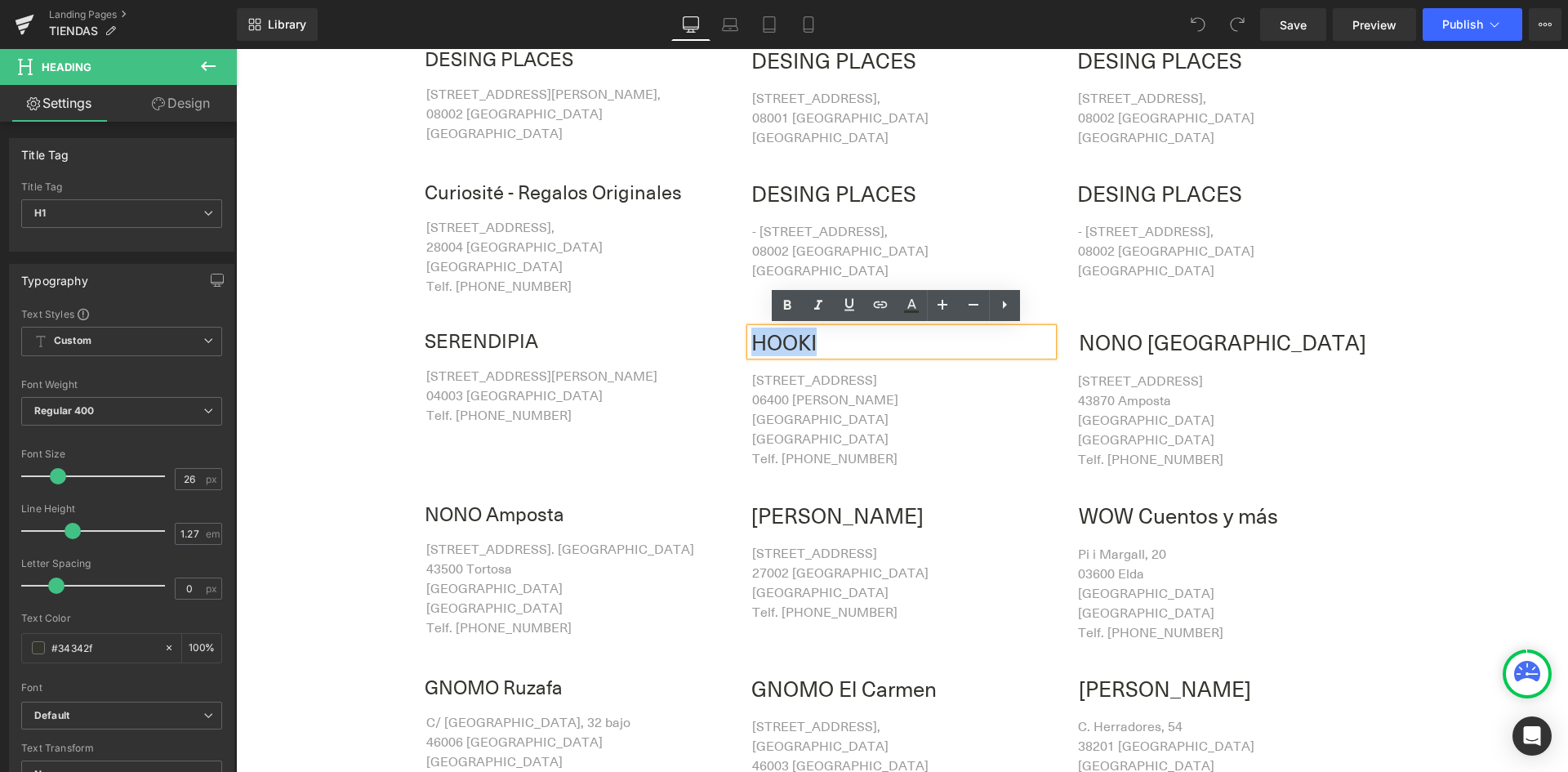 copy on "HOOKI" 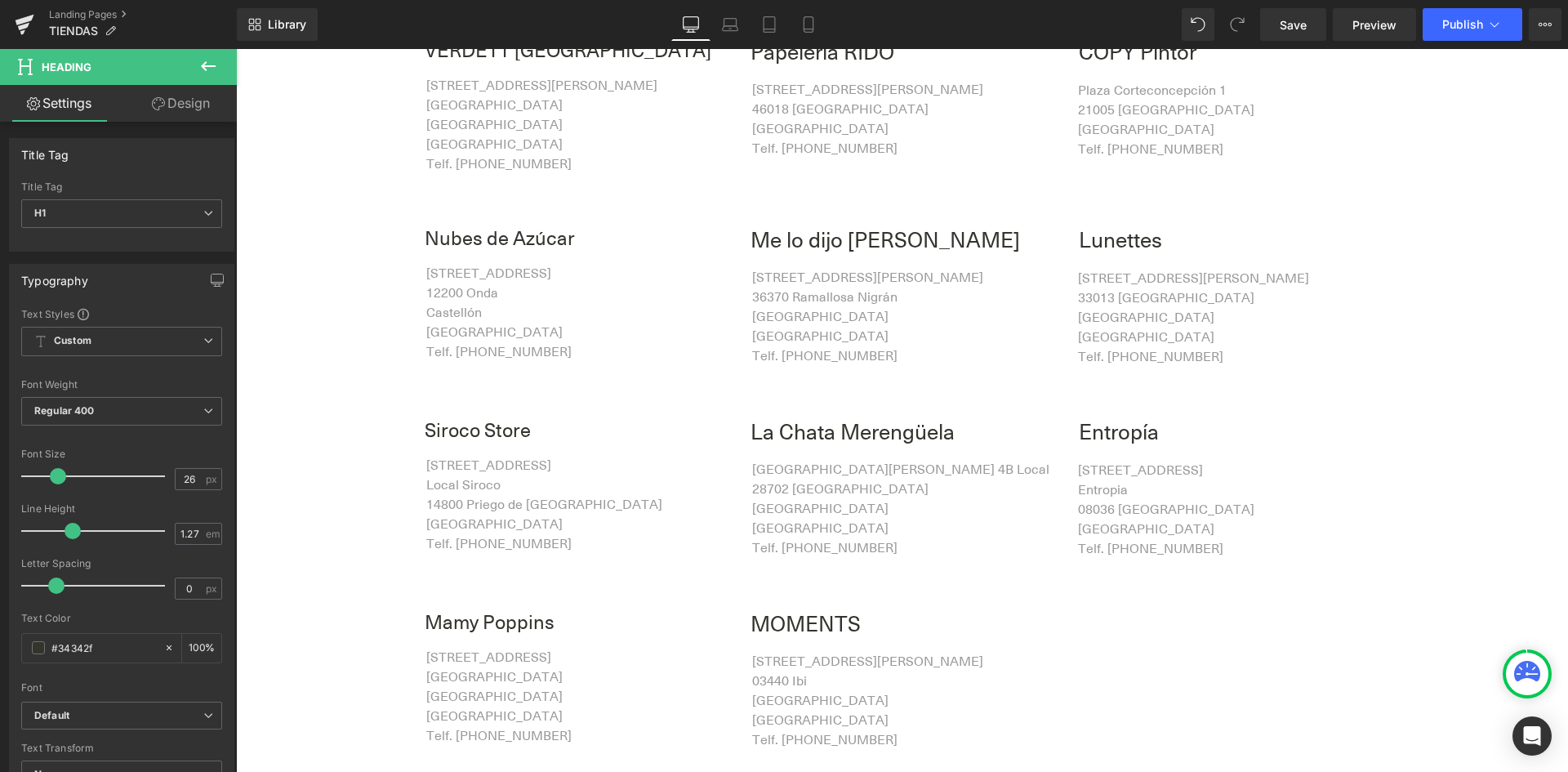scroll, scrollTop: 3431, scrollLeft: 0, axis: vertical 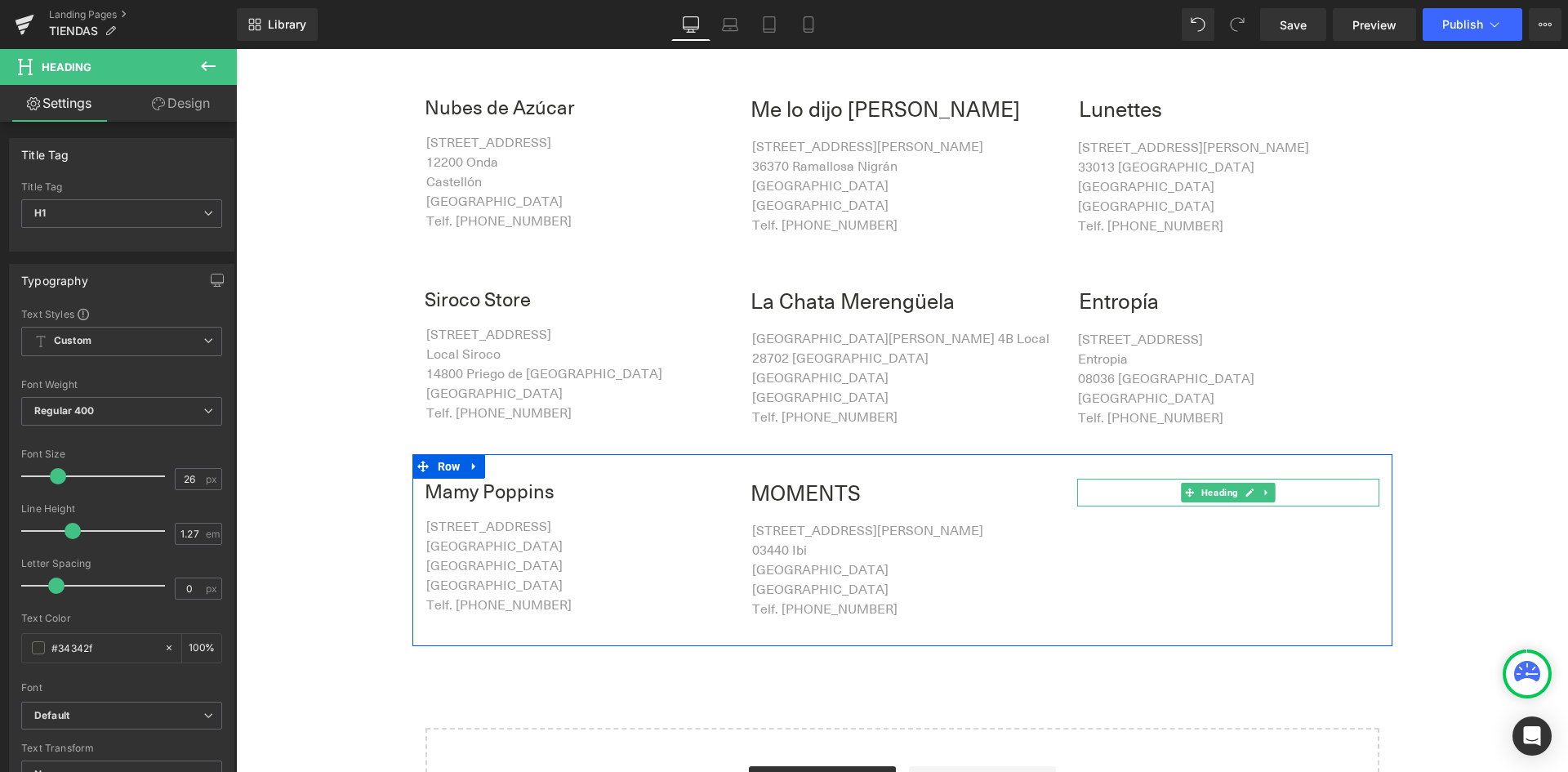 click at bounding box center (1229, 493) 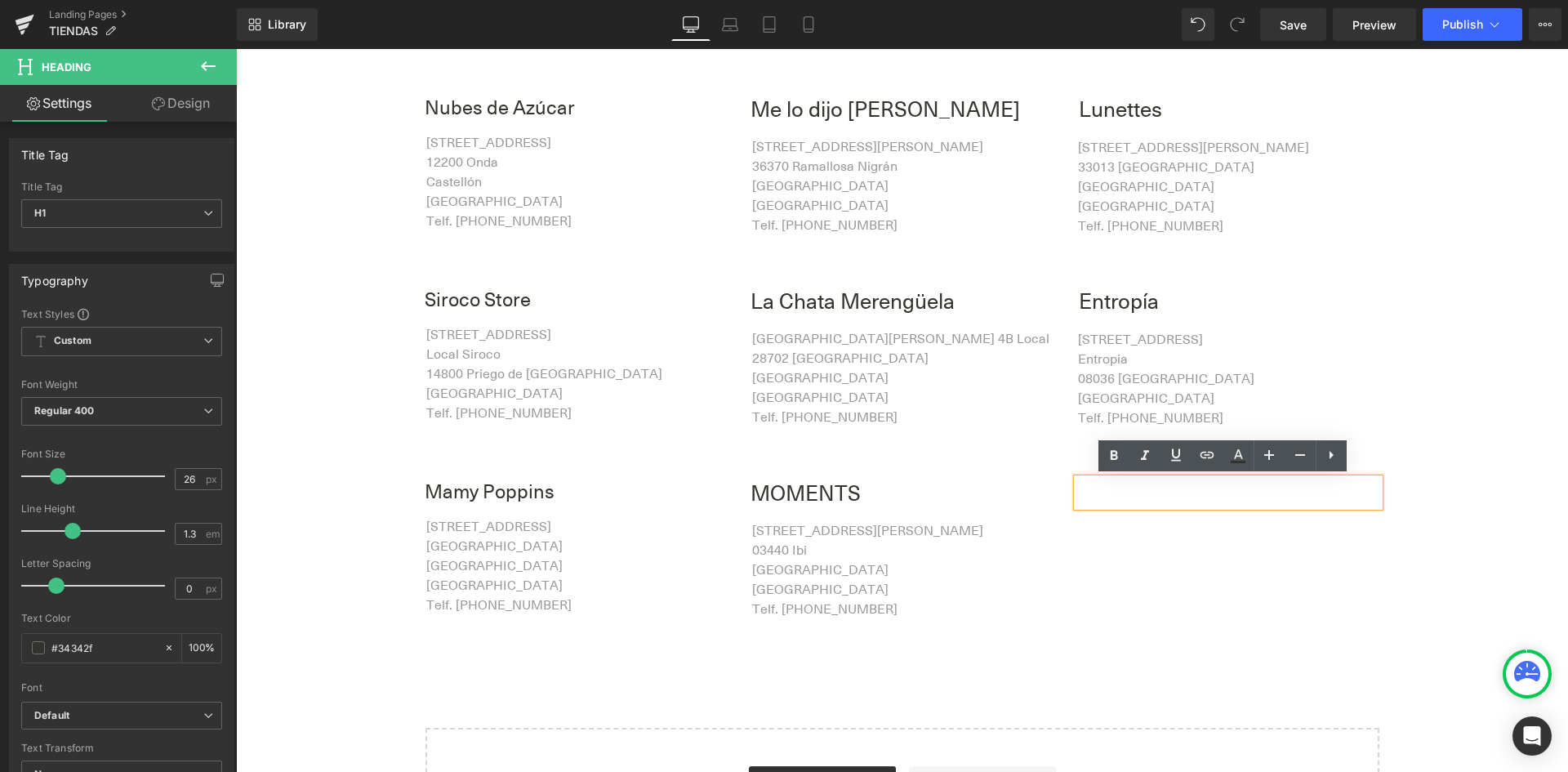 paste 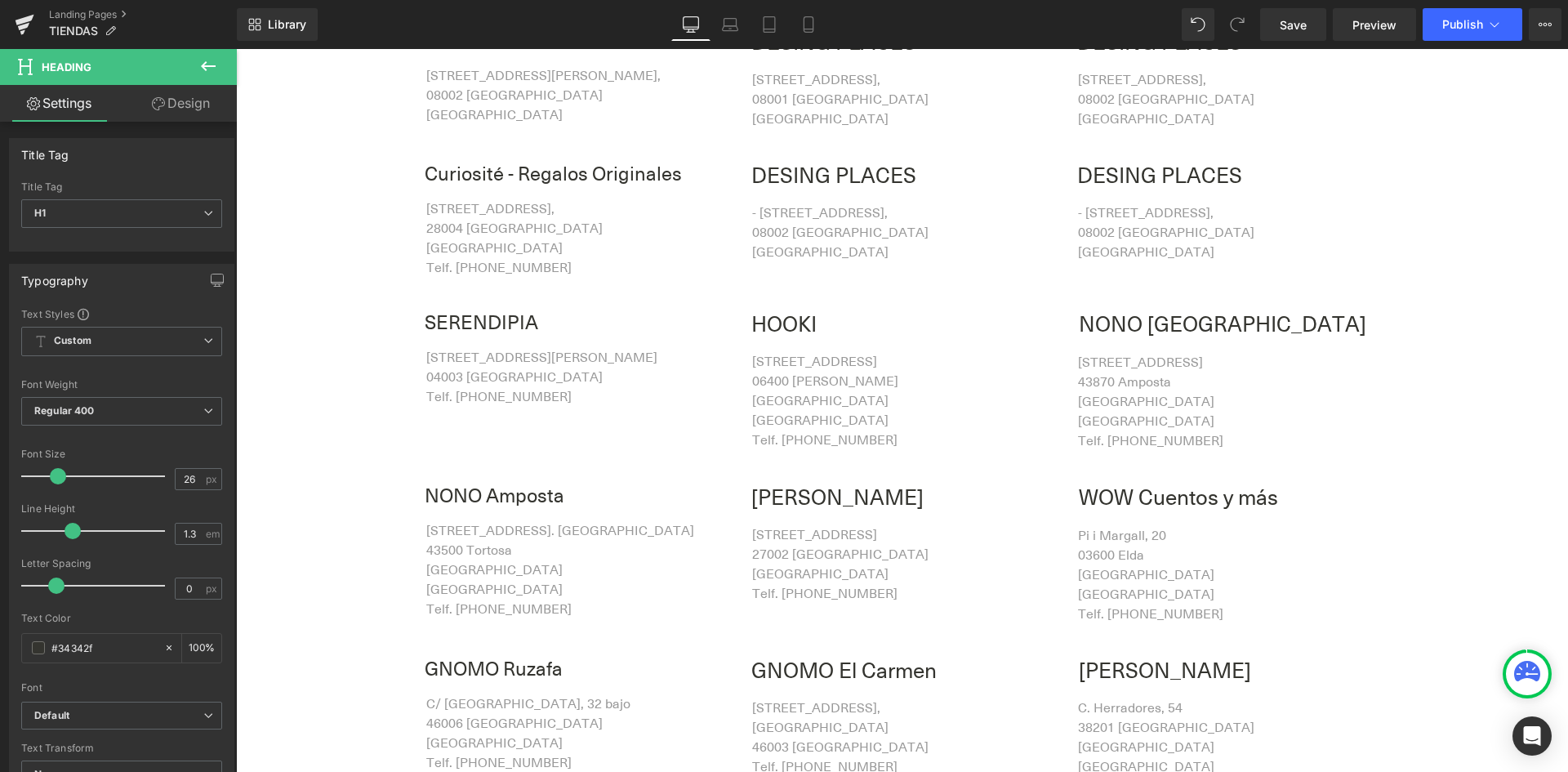 scroll, scrollTop: 1225, scrollLeft: 0, axis: vertical 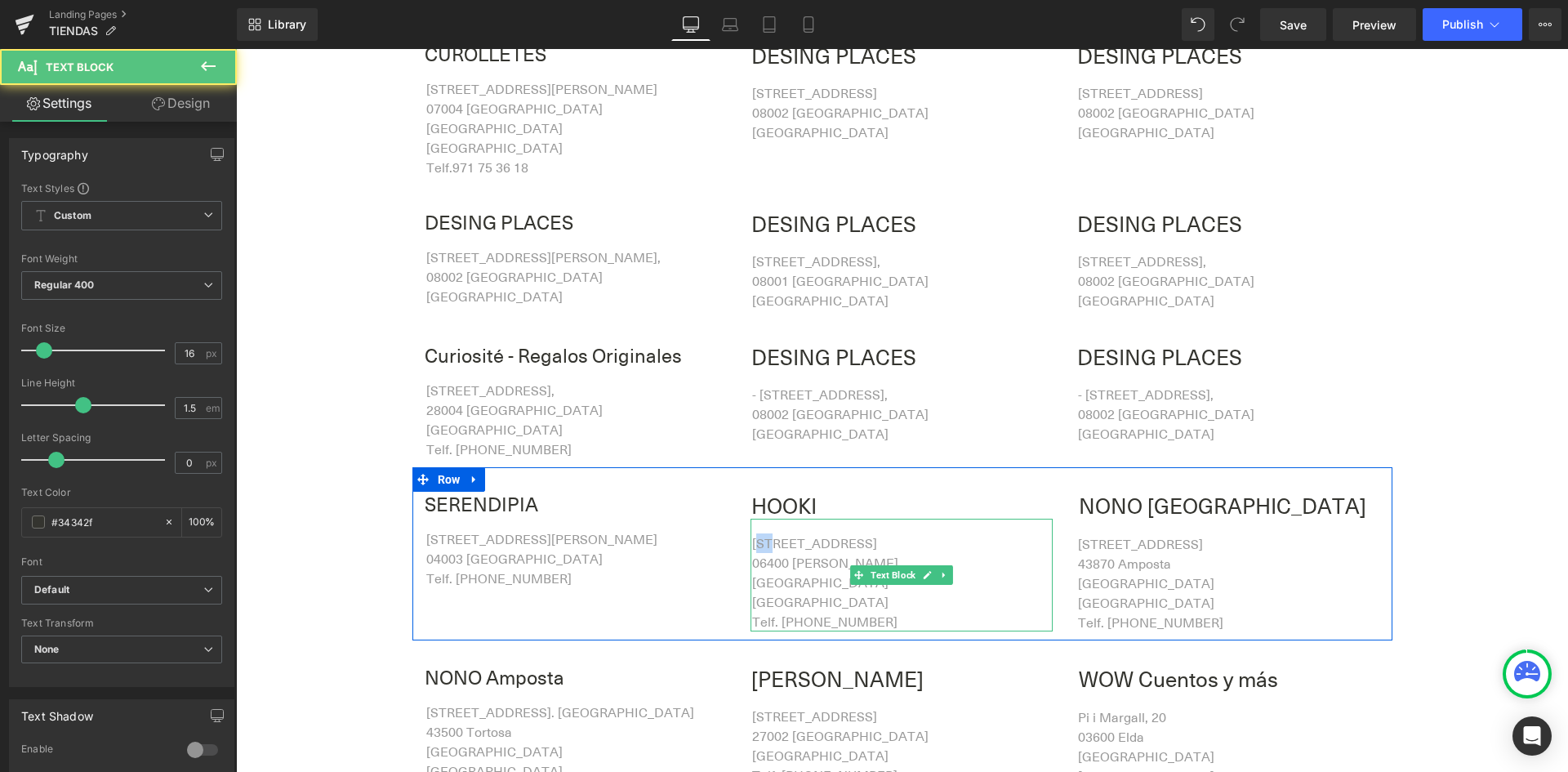 drag, startPoint x: 751, startPoint y: 541, endPoint x: 768, endPoint y: 544, distance: 17.262677 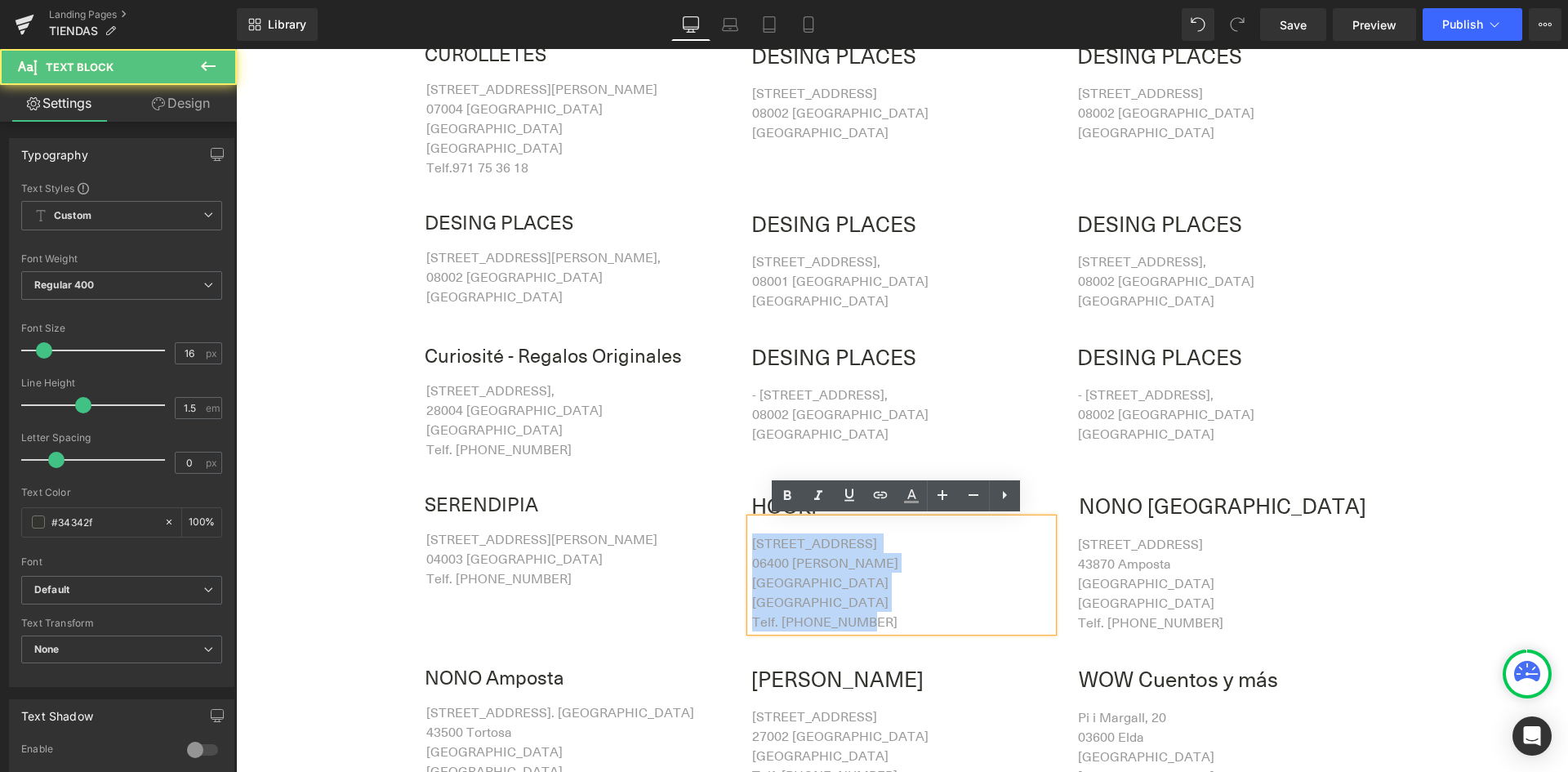 drag, startPoint x: 850, startPoint y: 620, endPoint x: 749, endPoint y: 545, distance: 125.80143 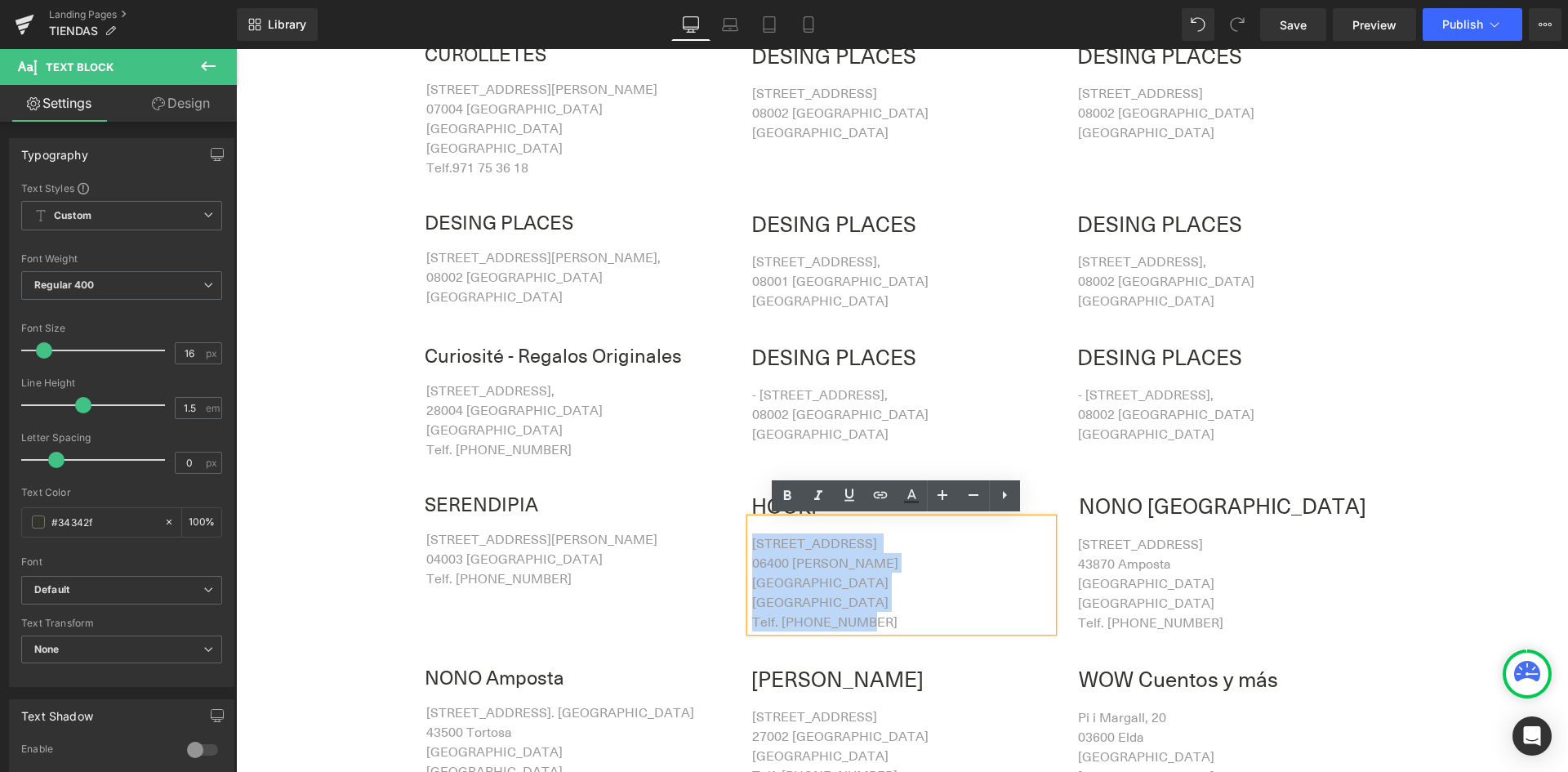 copy on "[STREET_ADDRESS][PERSON_NAME]  Telf. [PHONE_NUMBER]" 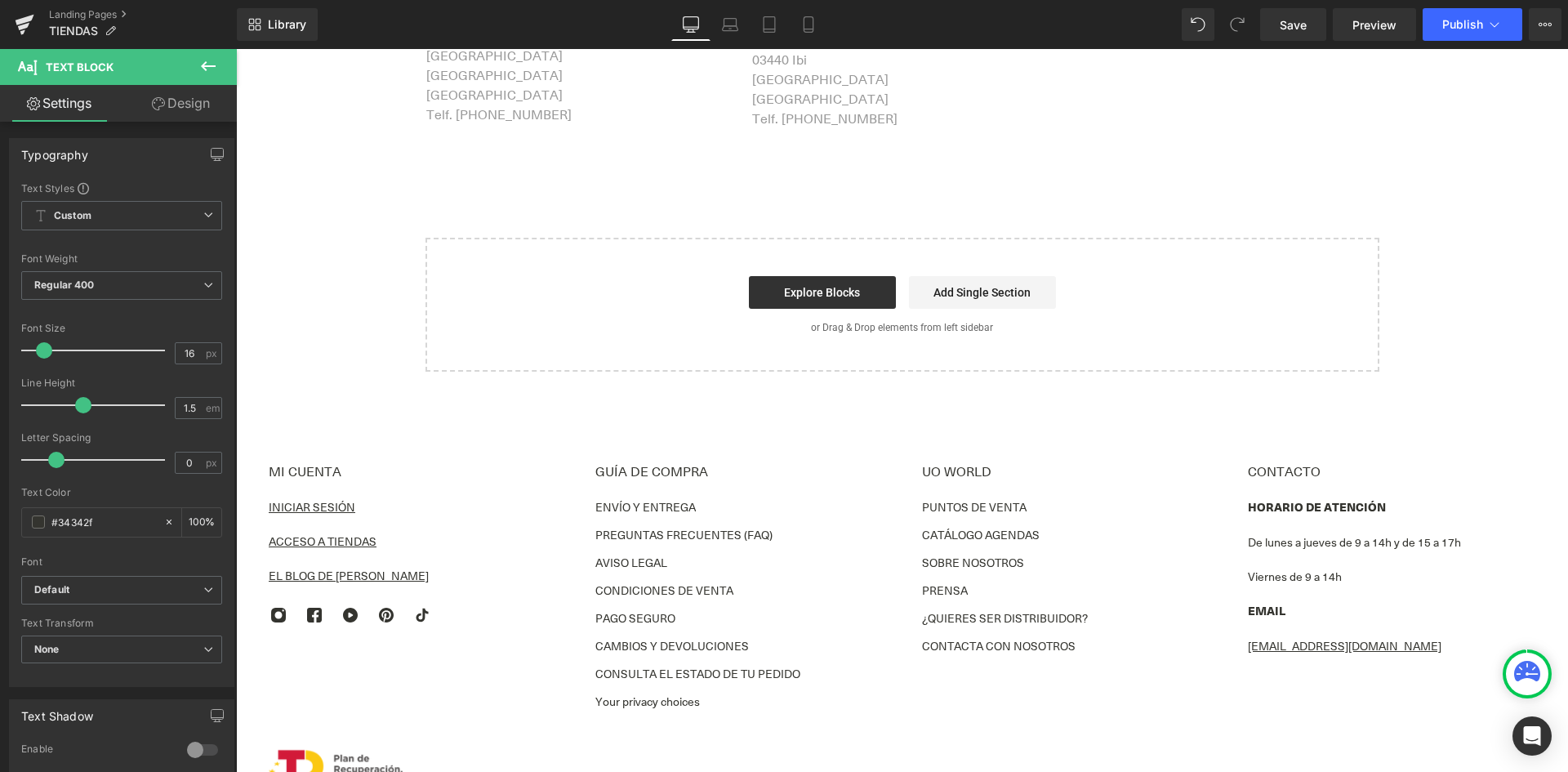 scroll, scrollTop: 3676, scrollLeft: 0, axis: vertical 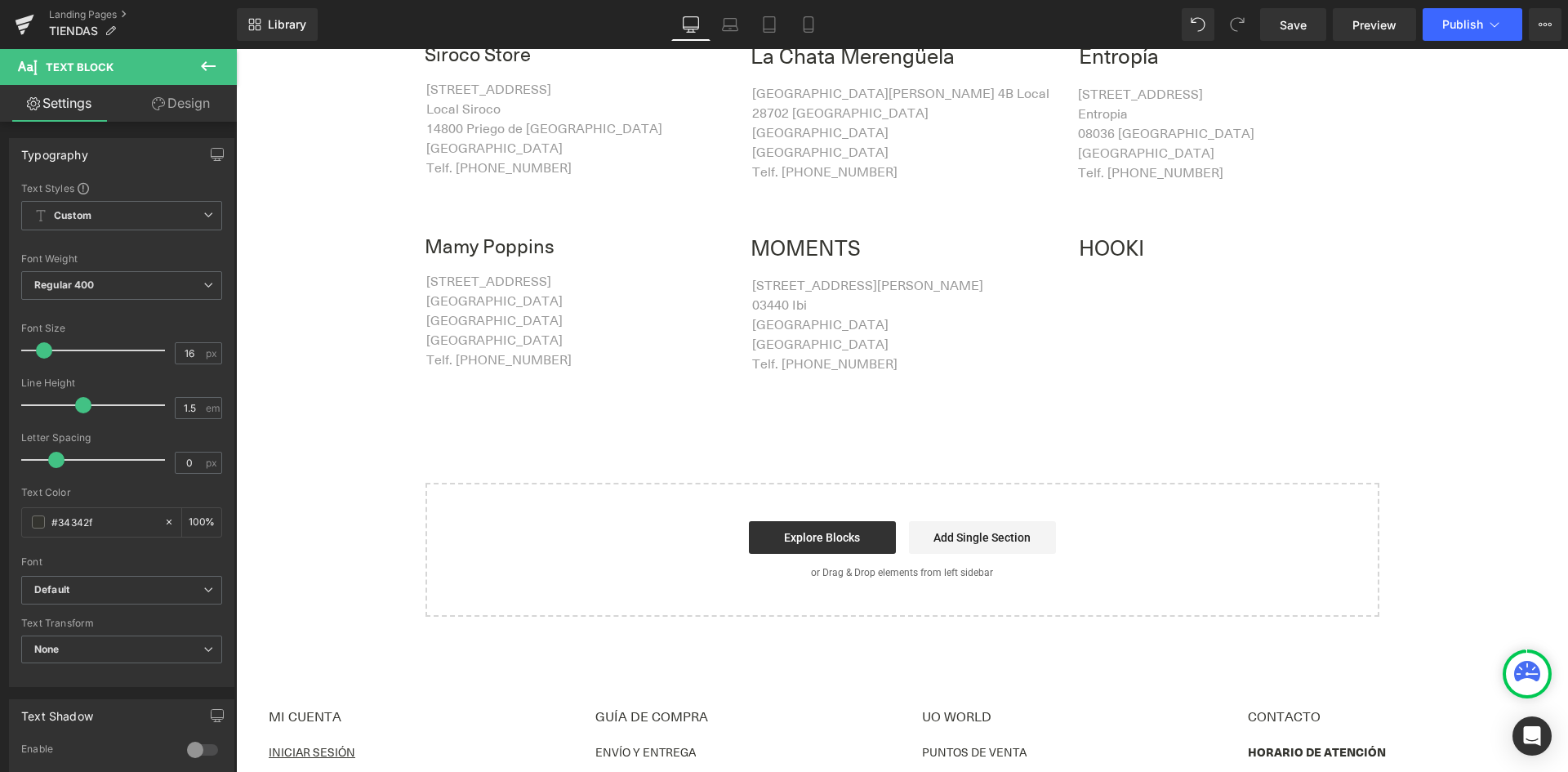 click on "Mamy Poppins Heading         [STREET_ADDRESS] Telf. [PHONE_NUMBER] Text Block         MOMENTS Heading         [STREET_ADDRESS][PERSON_NAME] Telf. [PHONE_NUMBER] Text Block          HOOKI Heading           Text Block         Row" at bounding box center (902, 305) 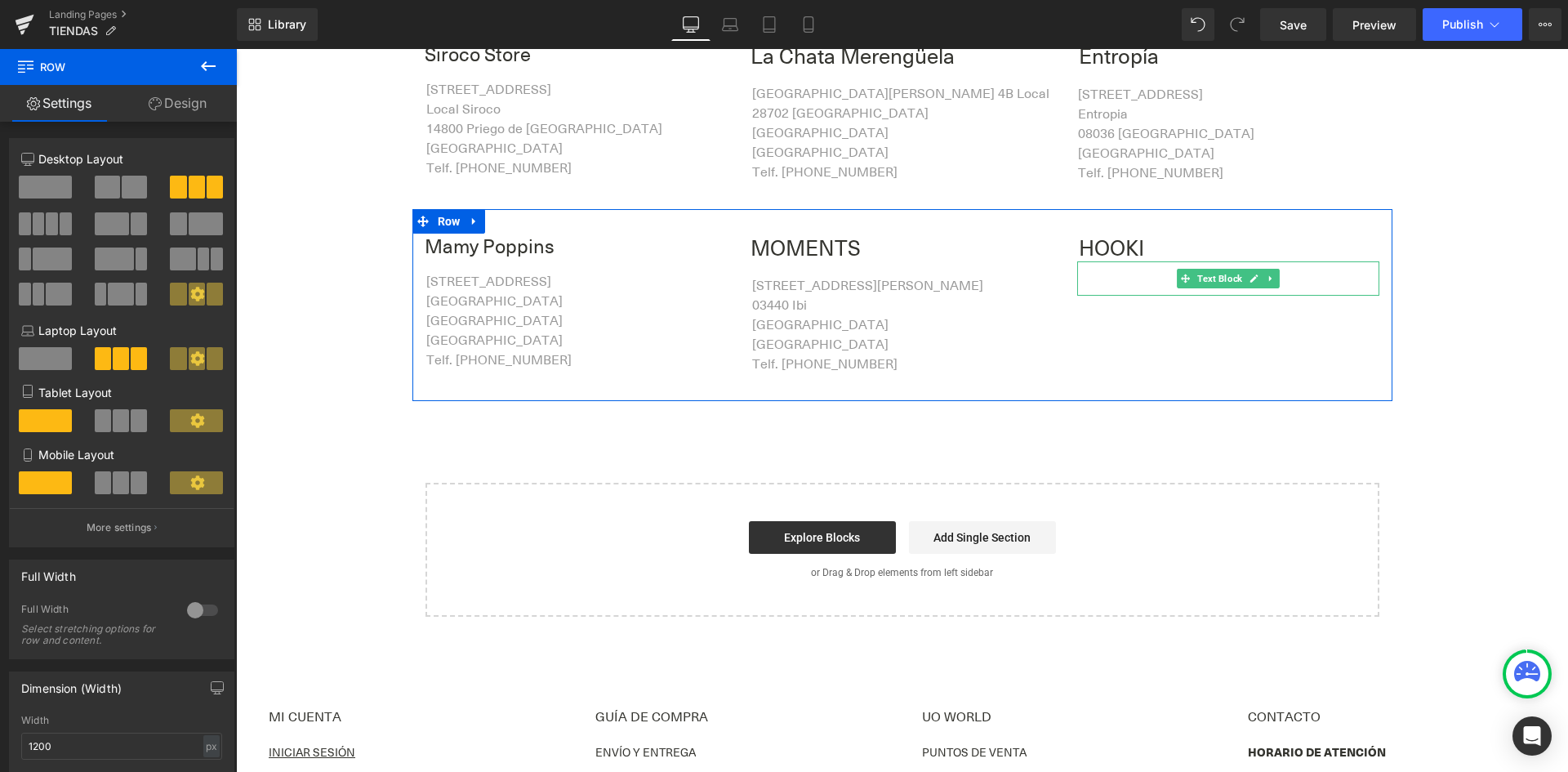 click at bounding box center (1228, 279) 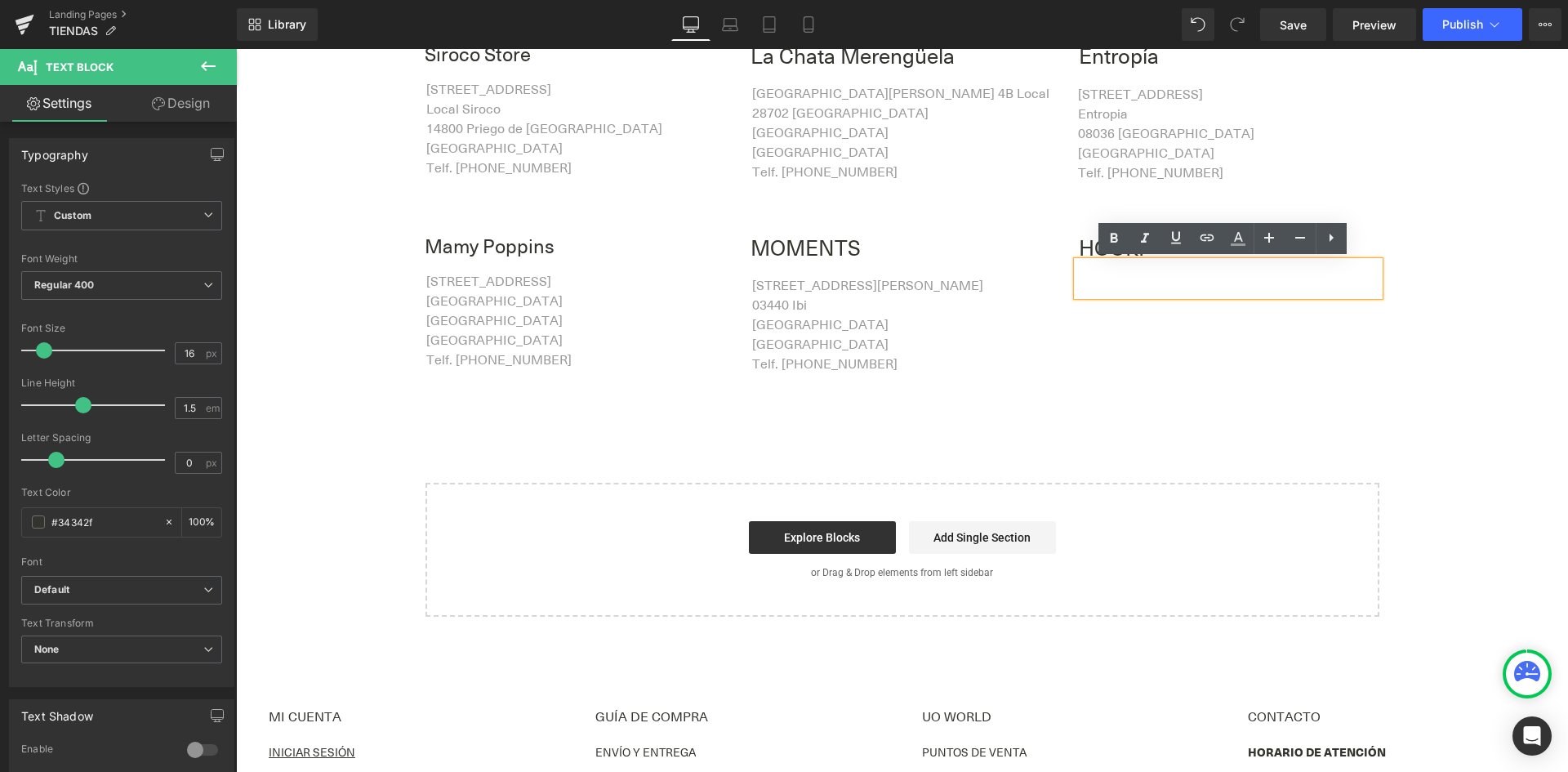 click at bounding box center (1228, 286) 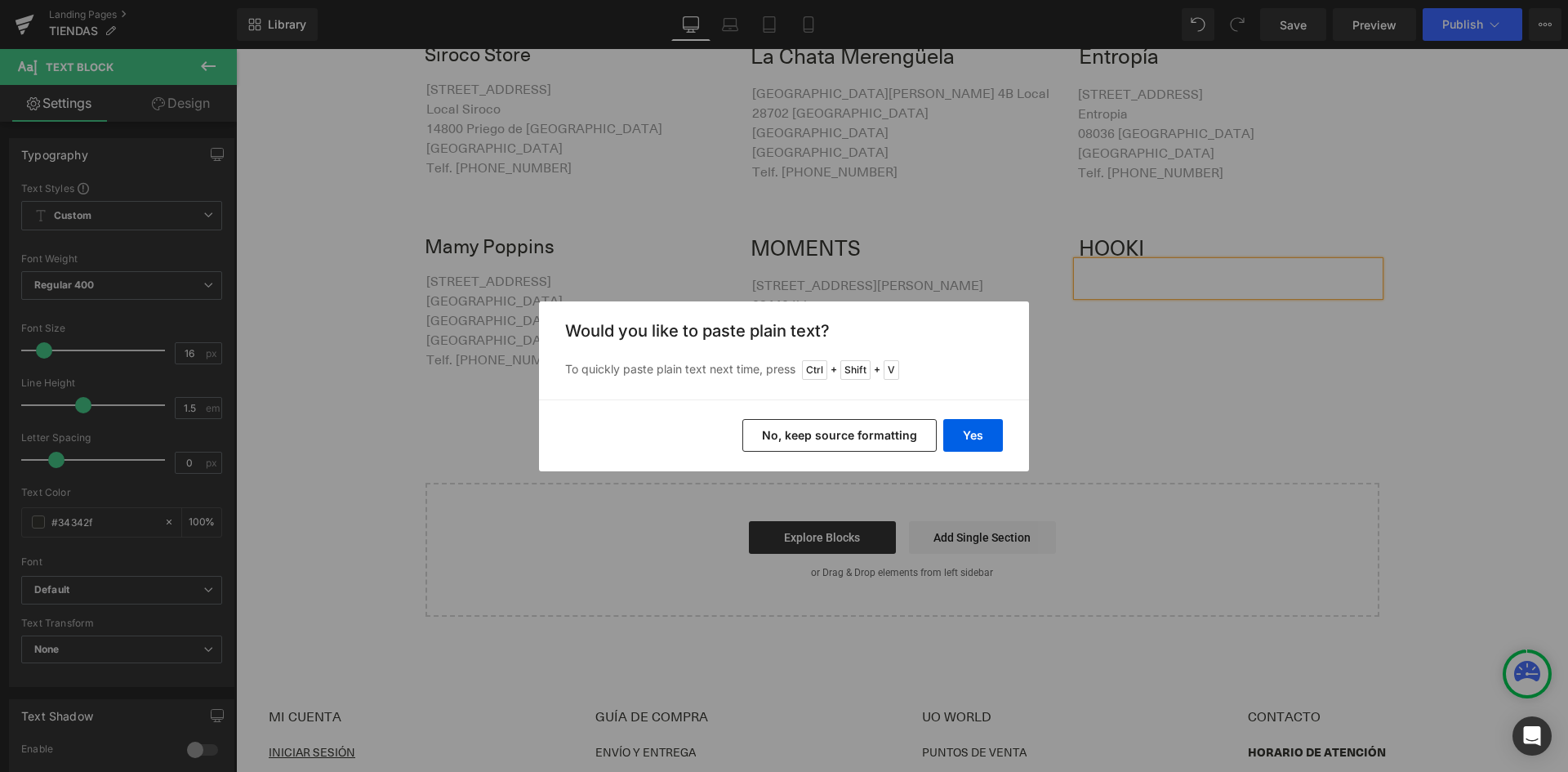 click on "No, keep source formatting" at bounding box center [840, 435] 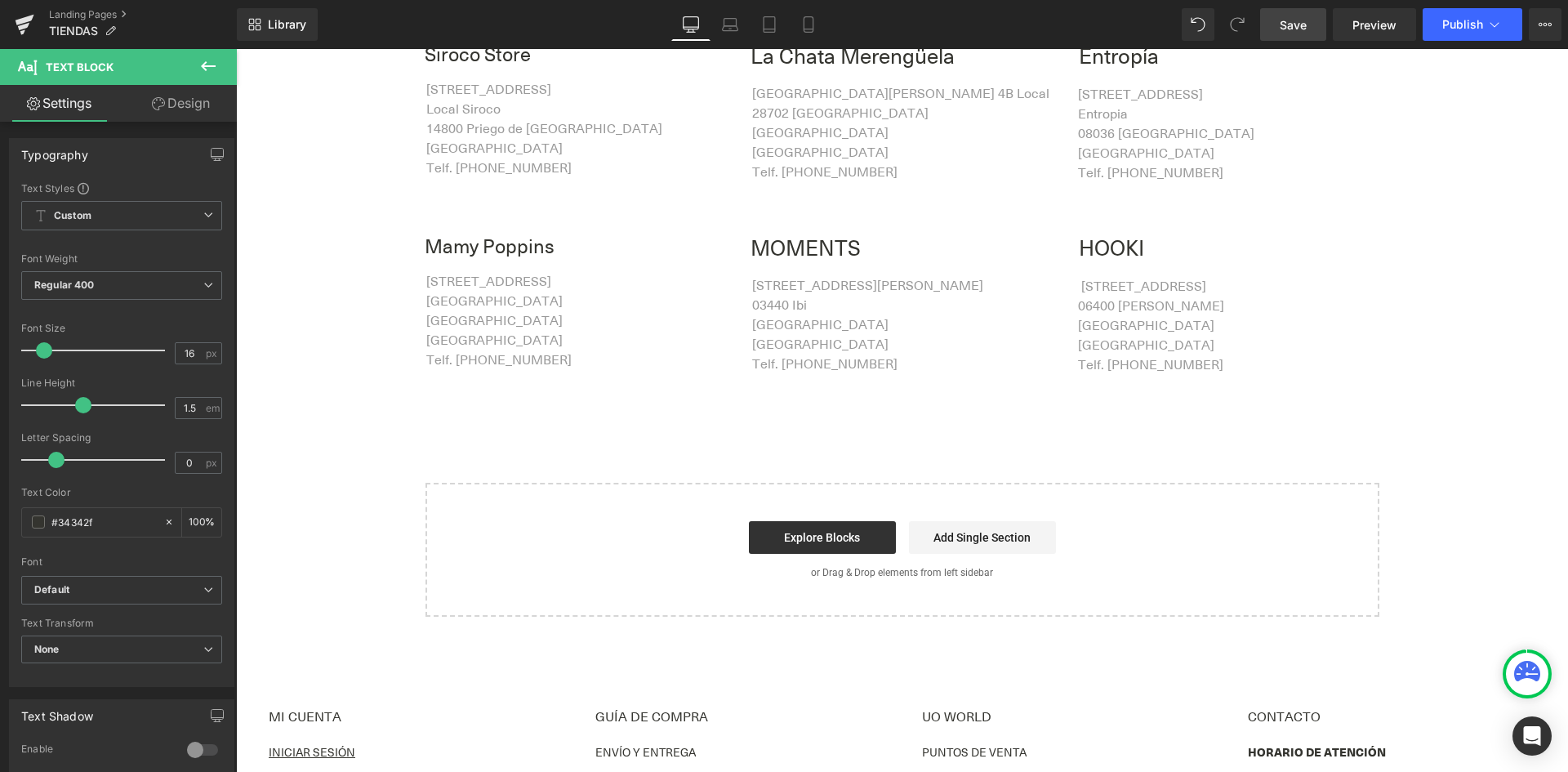 click on "Save" at bounding box center [1293, 25] 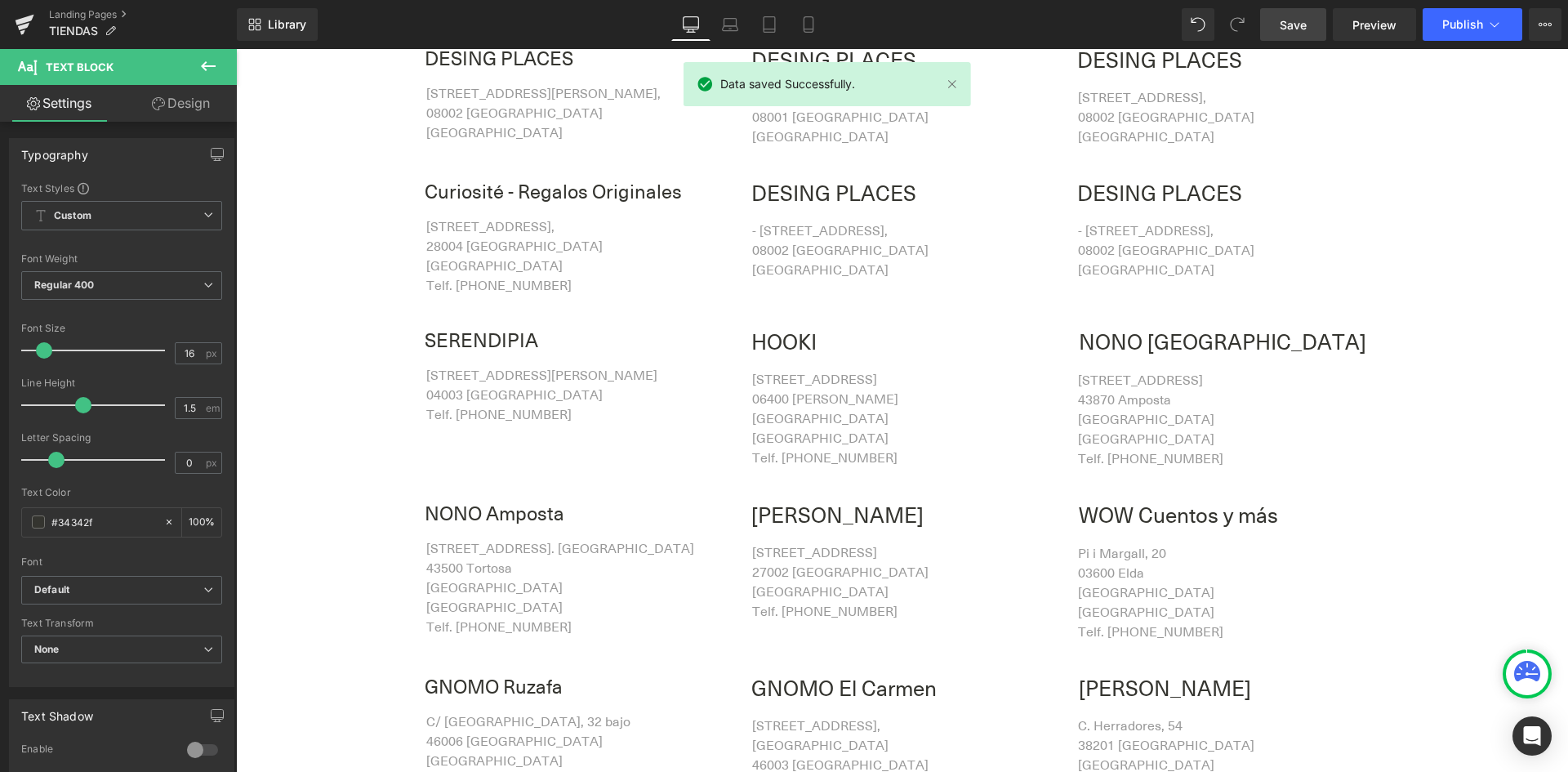 scroll, scrollTop: 1389, scrollLeft: 0, axis: vertical 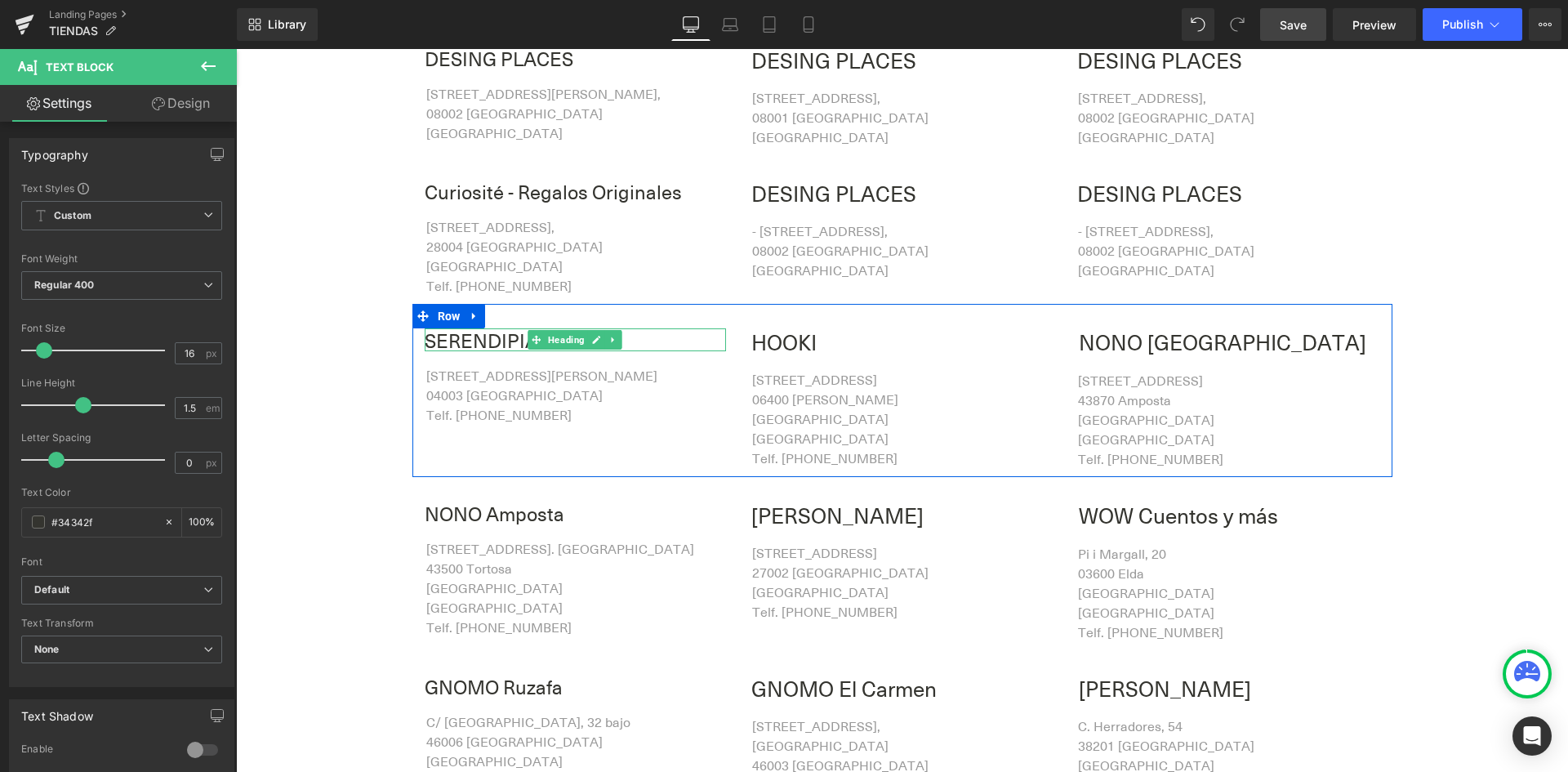 click on "SERENDIPIA" at bounding box center (576, 340) 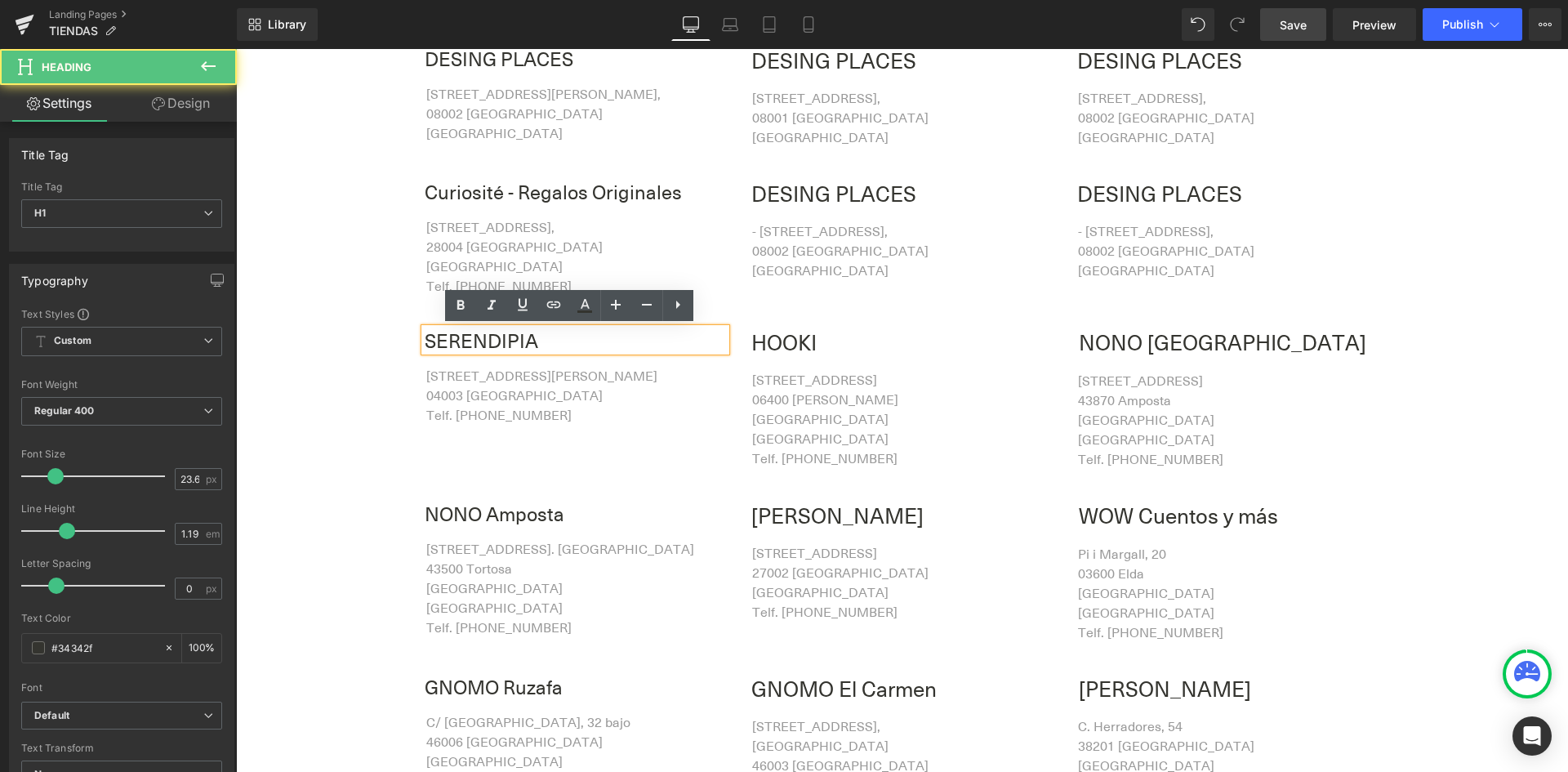 click on "SERENDIPIA" at bounding box center [576, 340] 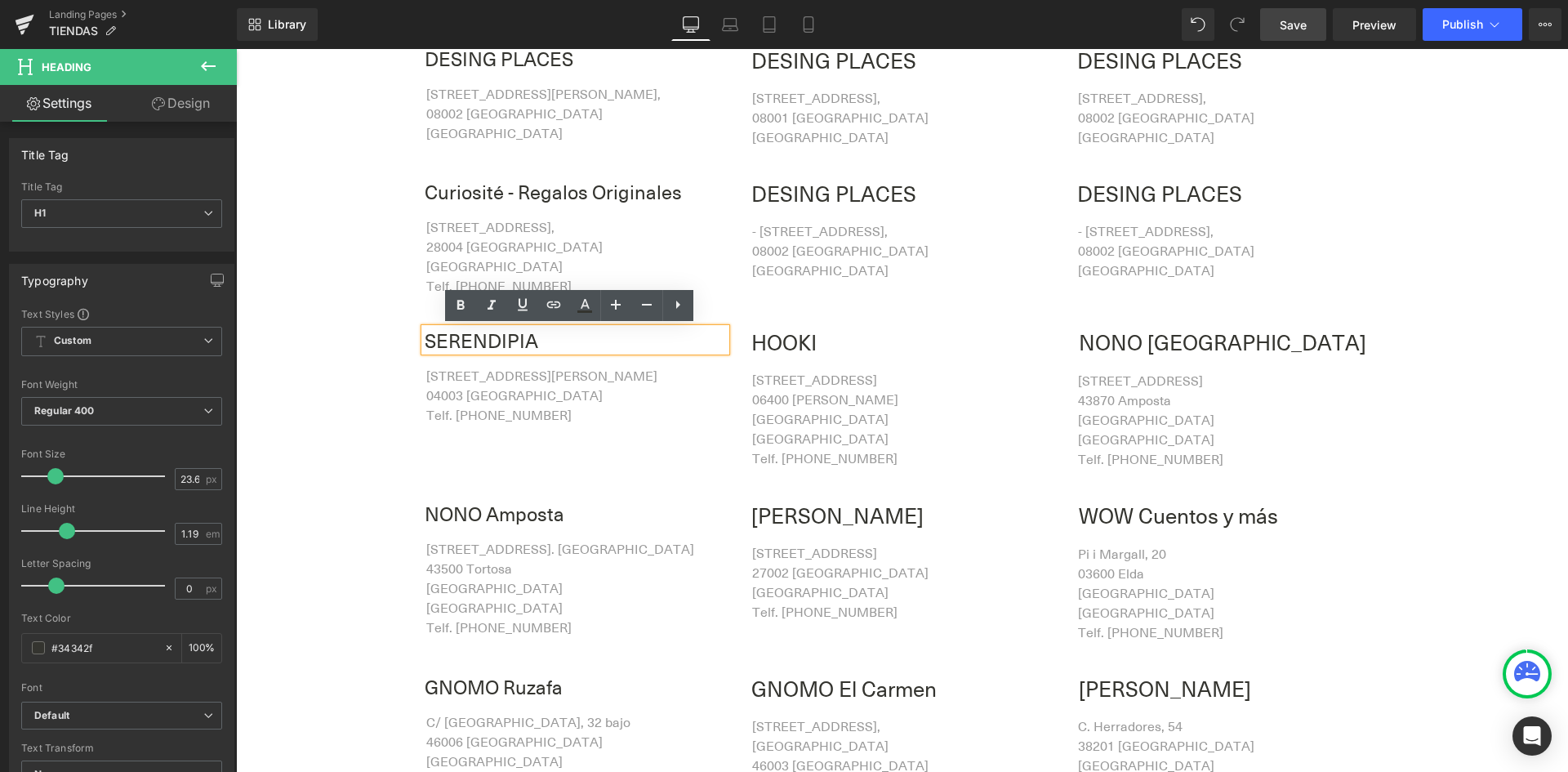 type 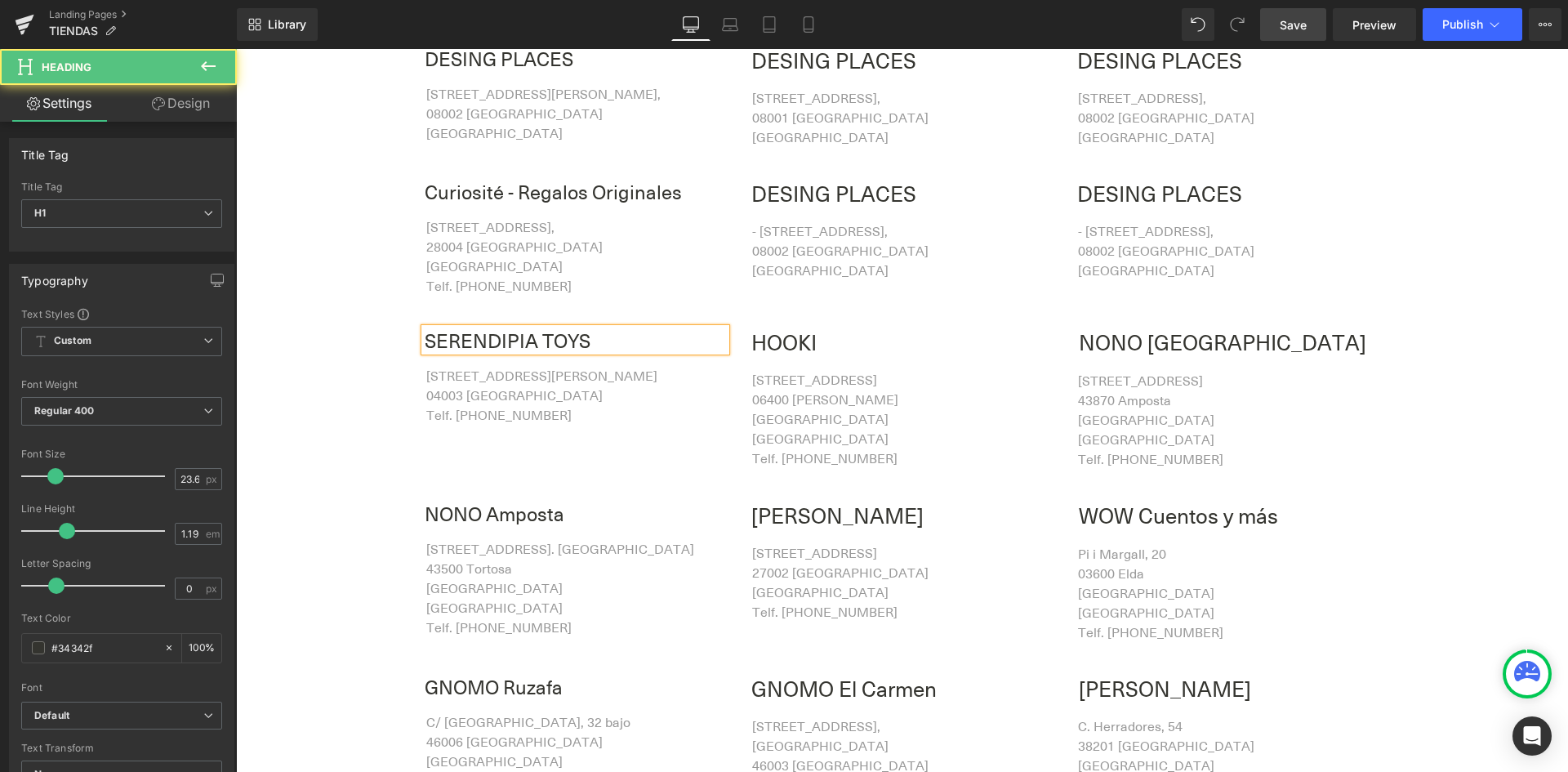 drag, startPoint x: 603, startPoint y: 341, endPoint x: 417, endPoint y: 343, distance: 186.0108 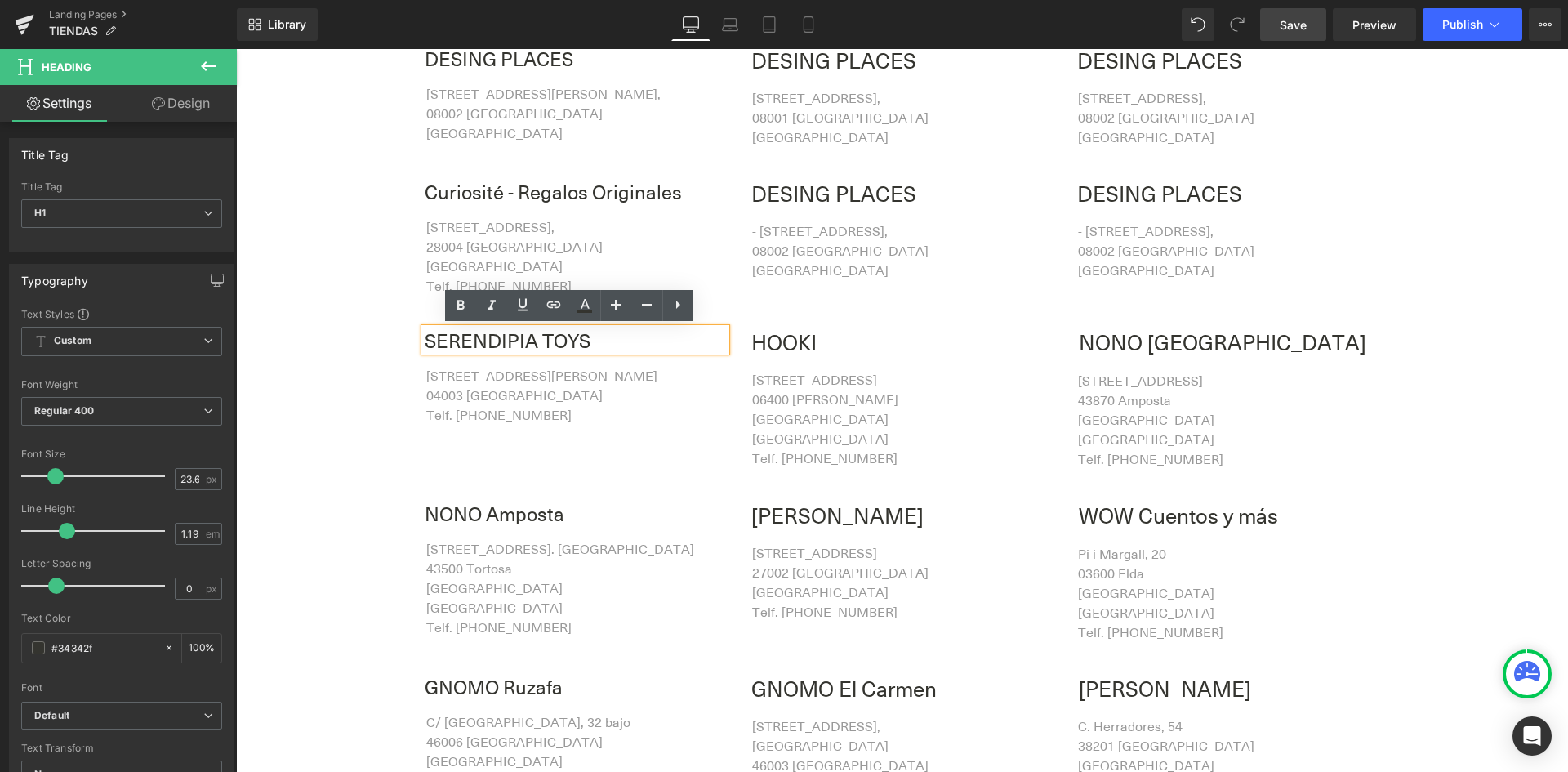 click on "SERENDIPIA TOYS" at bounding box center (576, 340) 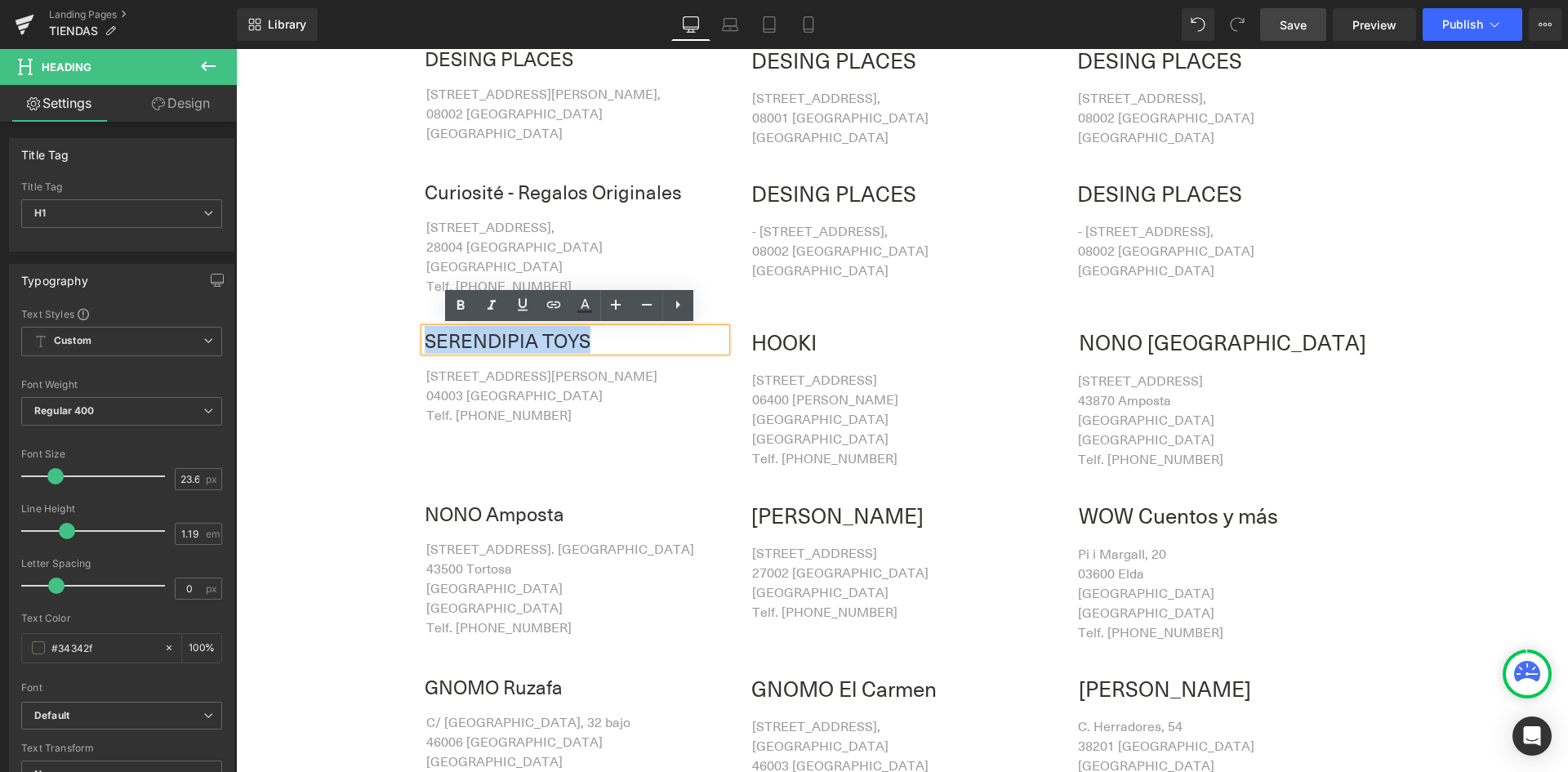 drag, startPoint x: 602, startPoint y: 341, endPoint x: 422, endPoint y: 342, distance: 180.00278 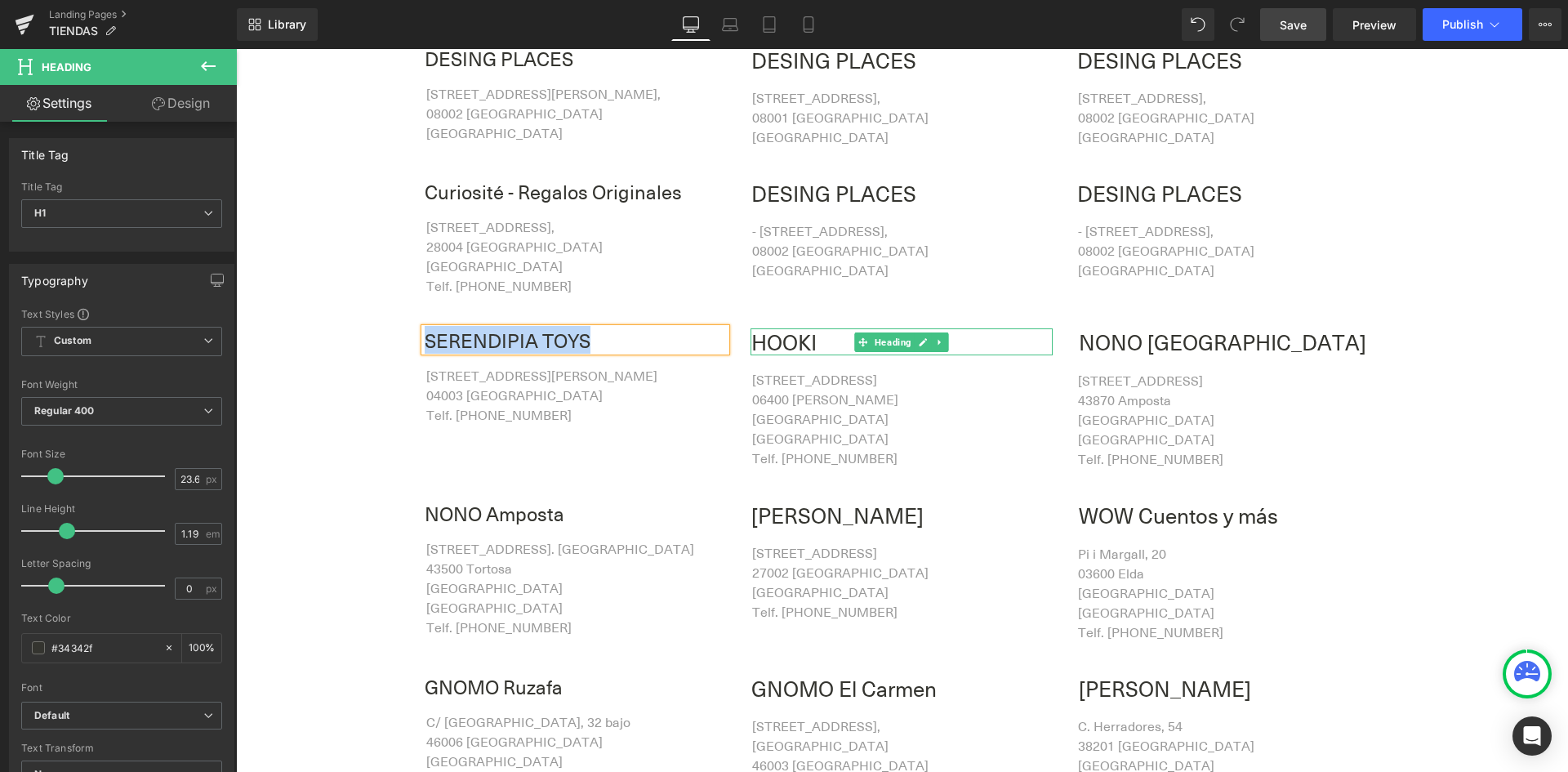 click on "HOOKI" at bounding box center [902, 341] 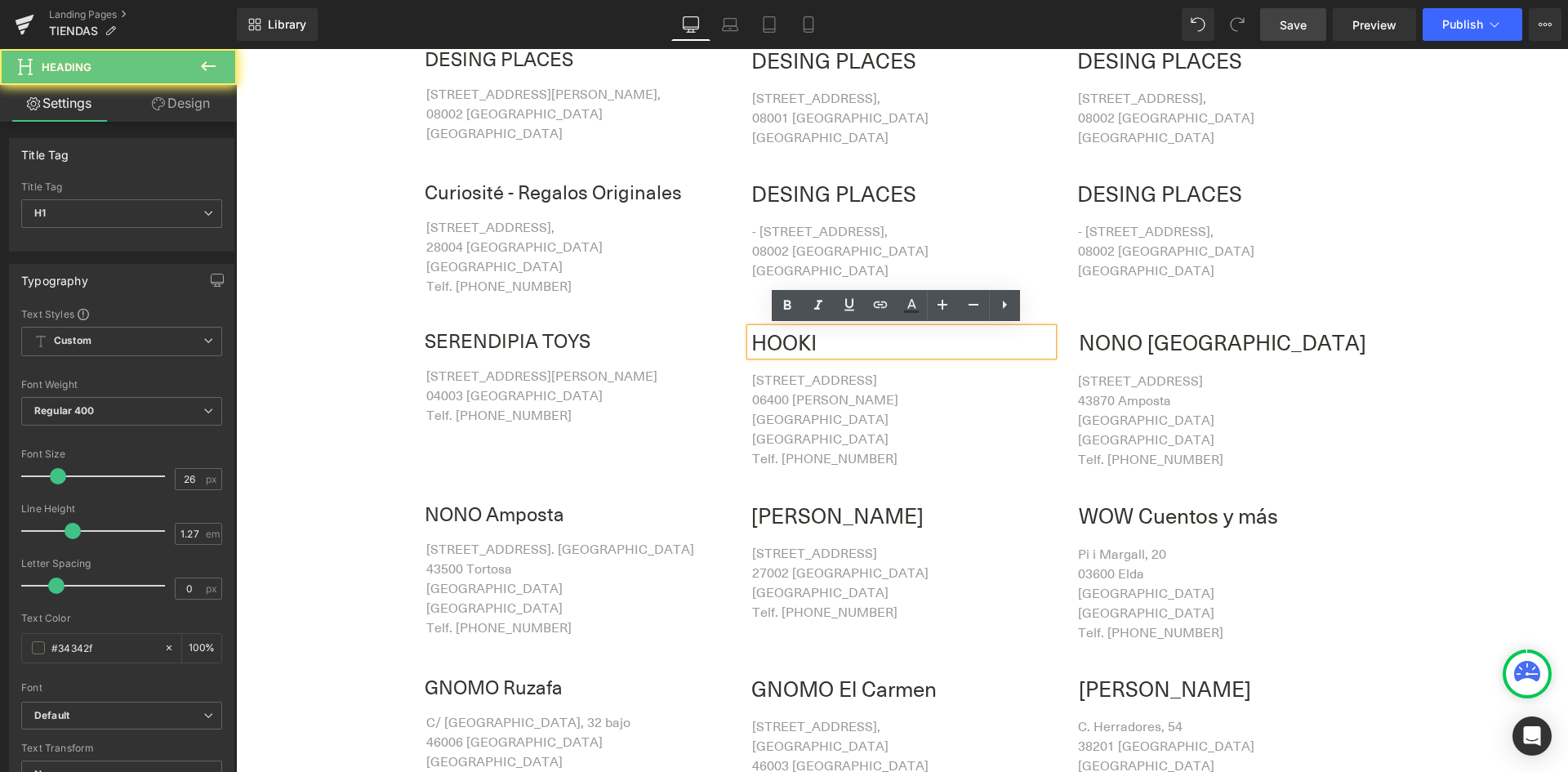 drag, startPoint x: 817, startPoint y: 343, endPoint x: 740, endPoint y: 343, distance: 77 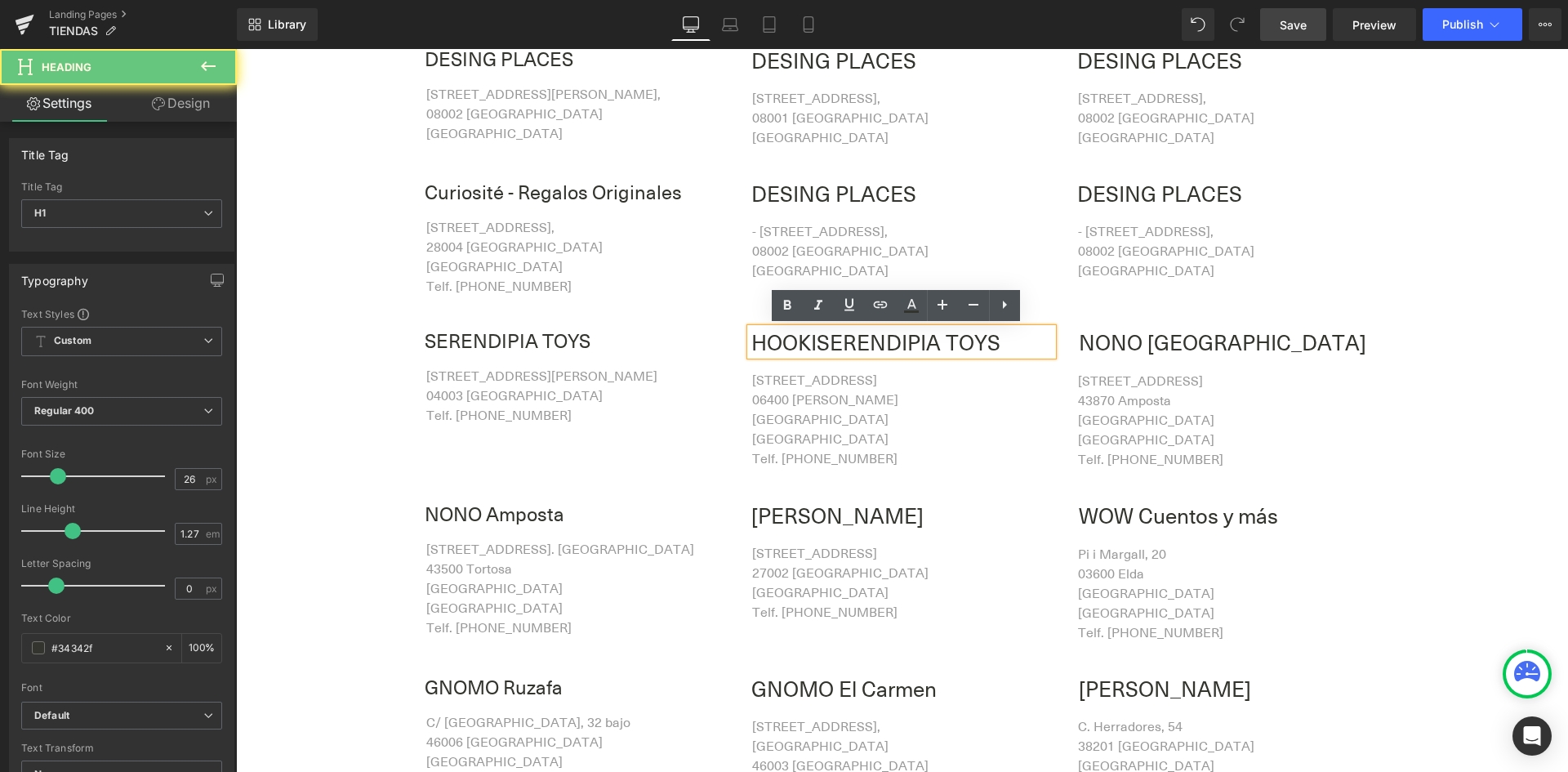 type 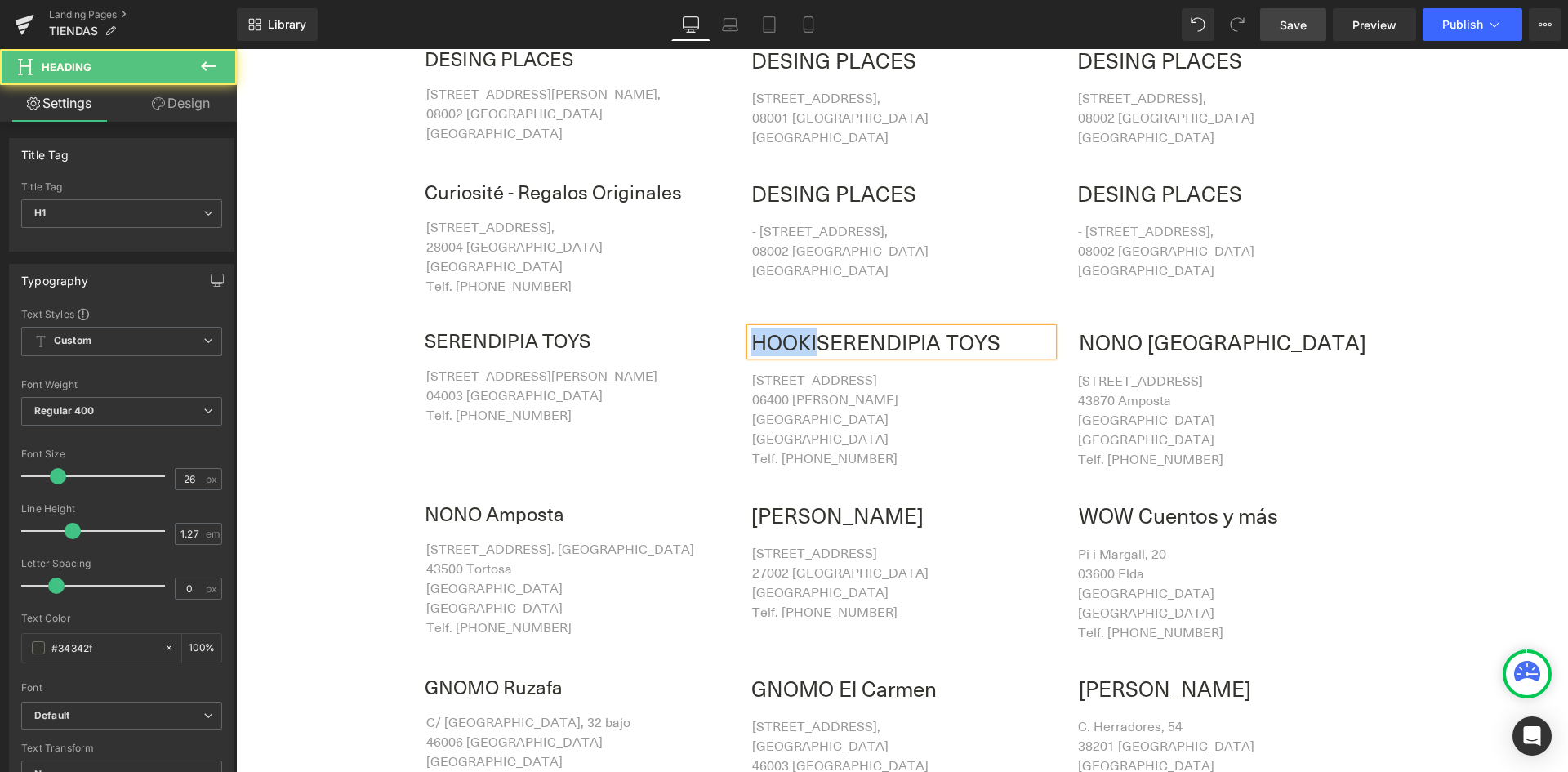 drag, startPoint x: 809, startPoint y: 341, endPoint x: 745, endPoint y: 344, distance: 64.070274 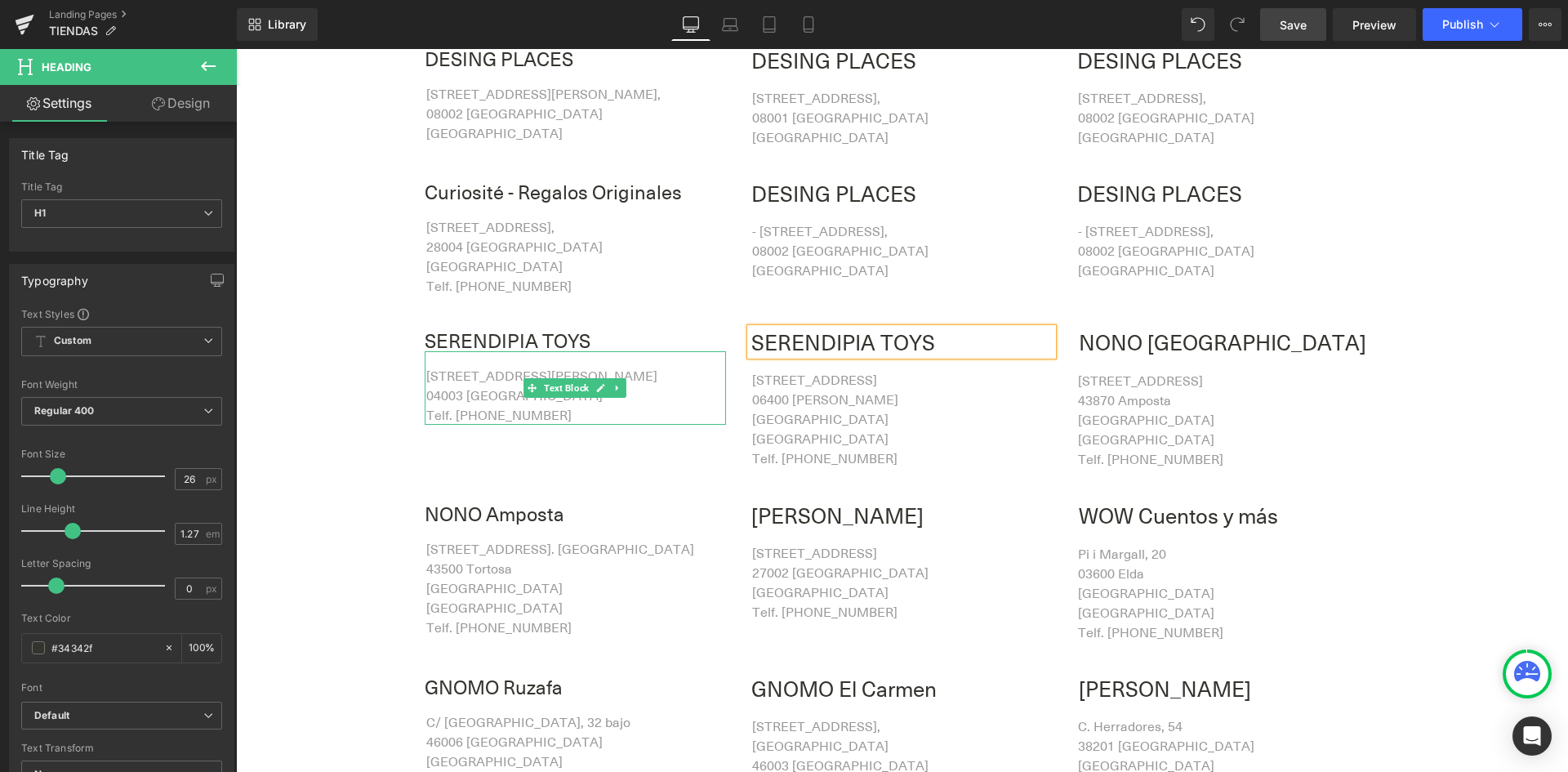 drag, startPoint x: 497, startPoint y: 371, endPoint x: 604, endPoint y: 369, distance: 107.01869 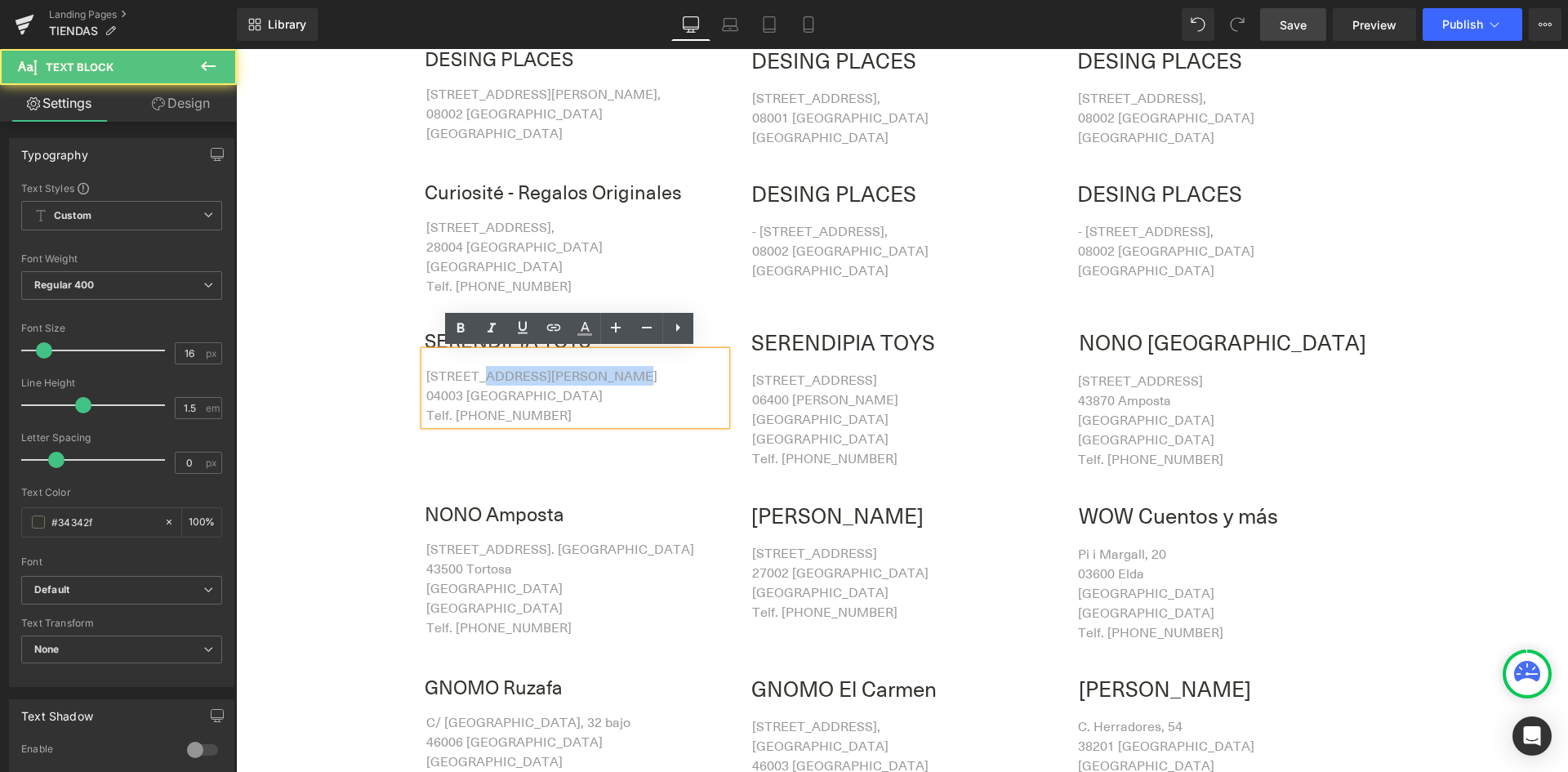 drag, startPoint x: 586, startPoint y: 375, endPoint x: 471, endPoint y: 375, distance: 115 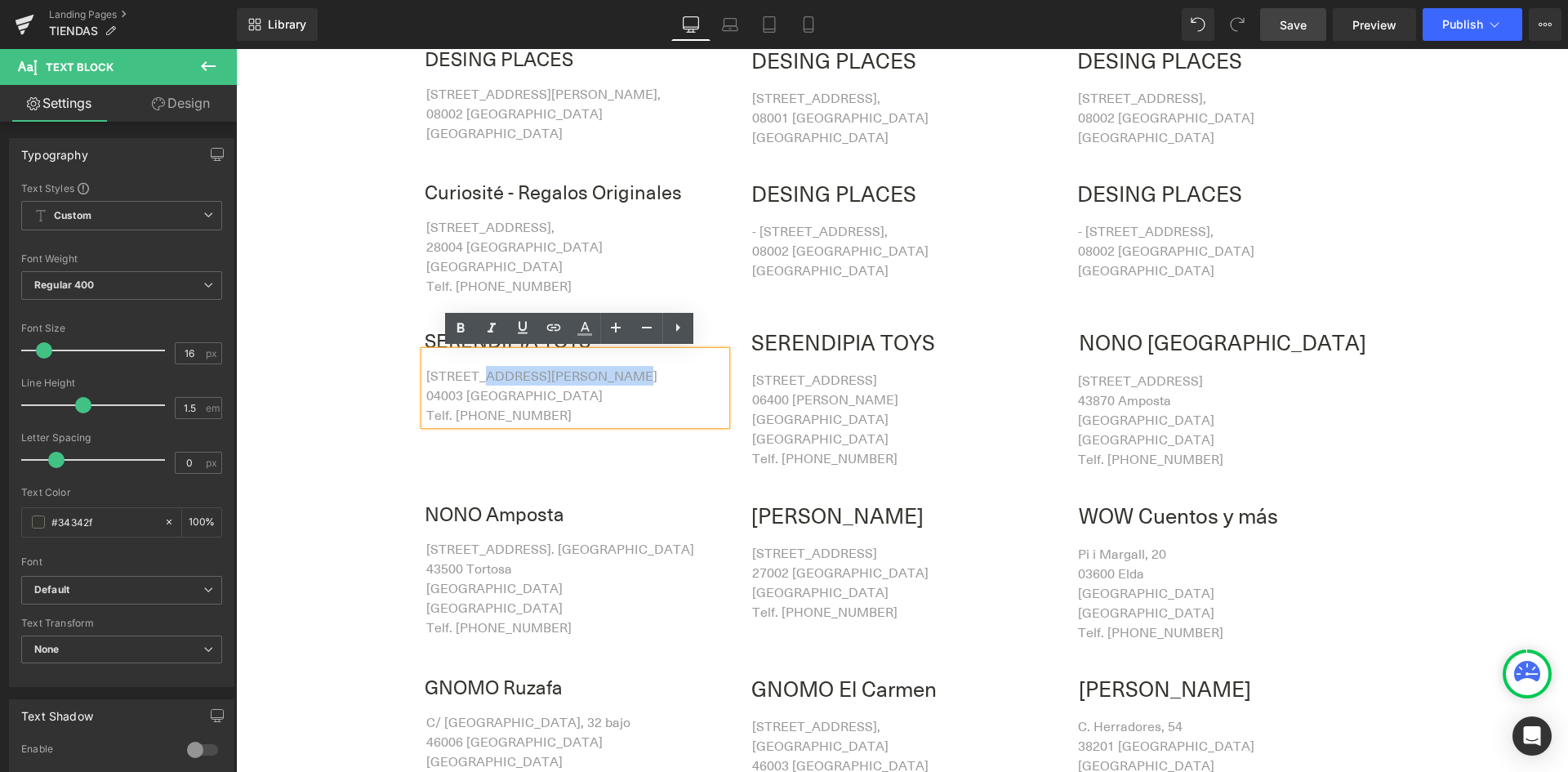 type 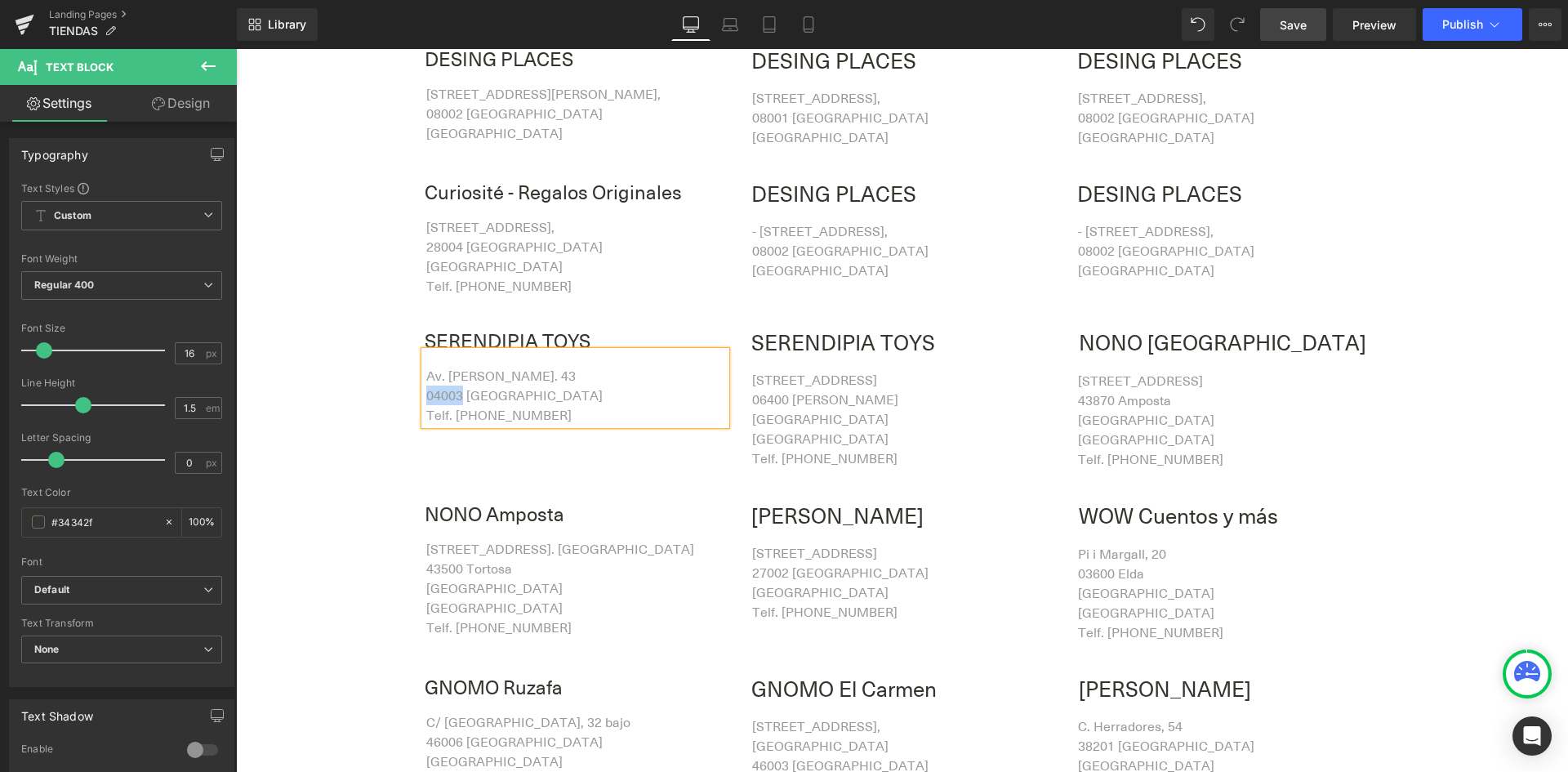 drag, startPoint x: 456, startPoint y: 391, endPoint x: 422, endPoint y: 389, distance: 34.058773 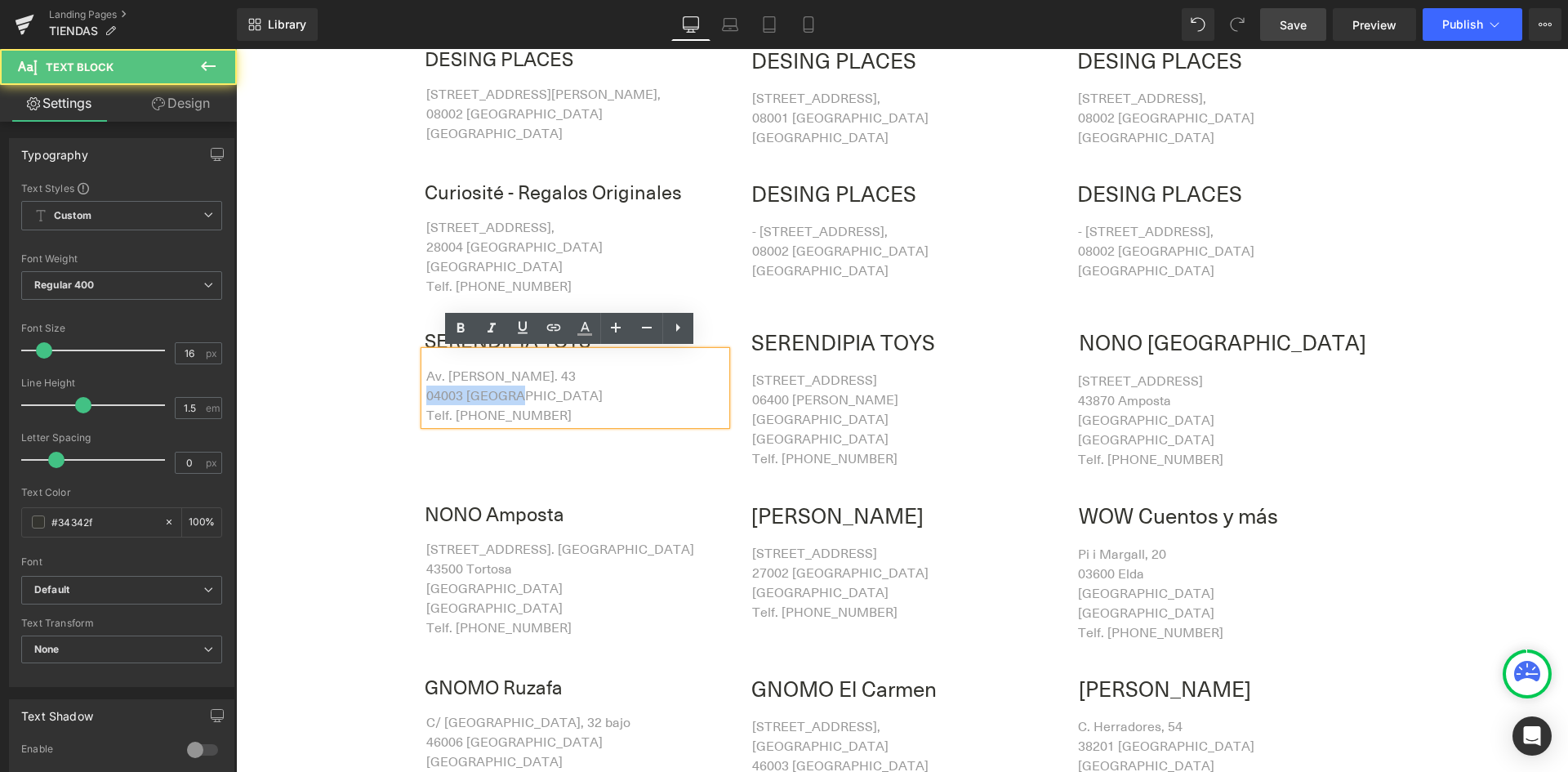 drag, startPoint x: 441, startPoint y: 394, endPoint x: 419, endPoint y: 393, distance: 22.022716 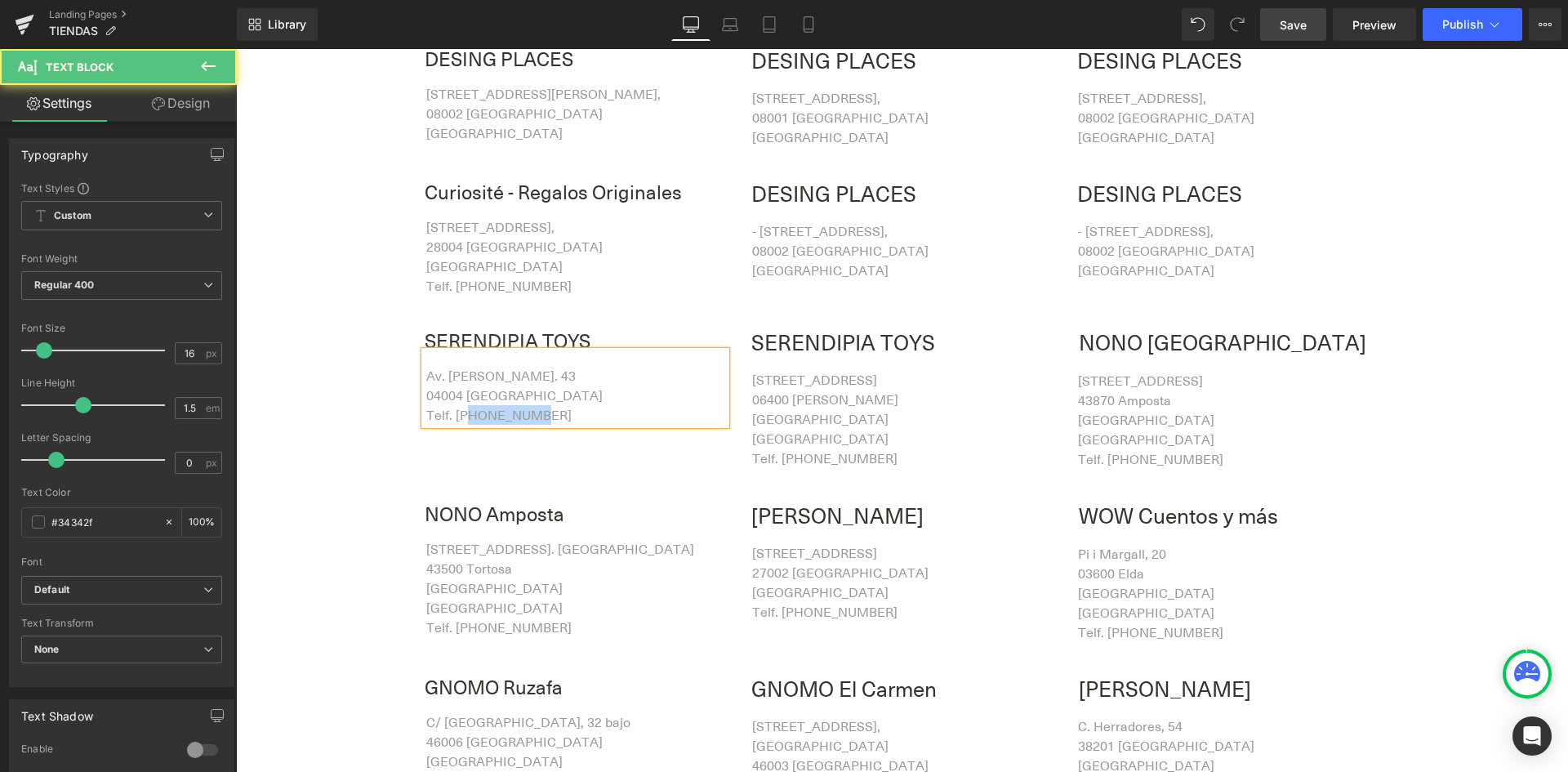 drag, startPoint x: 530, startPoint y: 413, endPoint x: 464, endPoint y: 414, distance: 66.00758 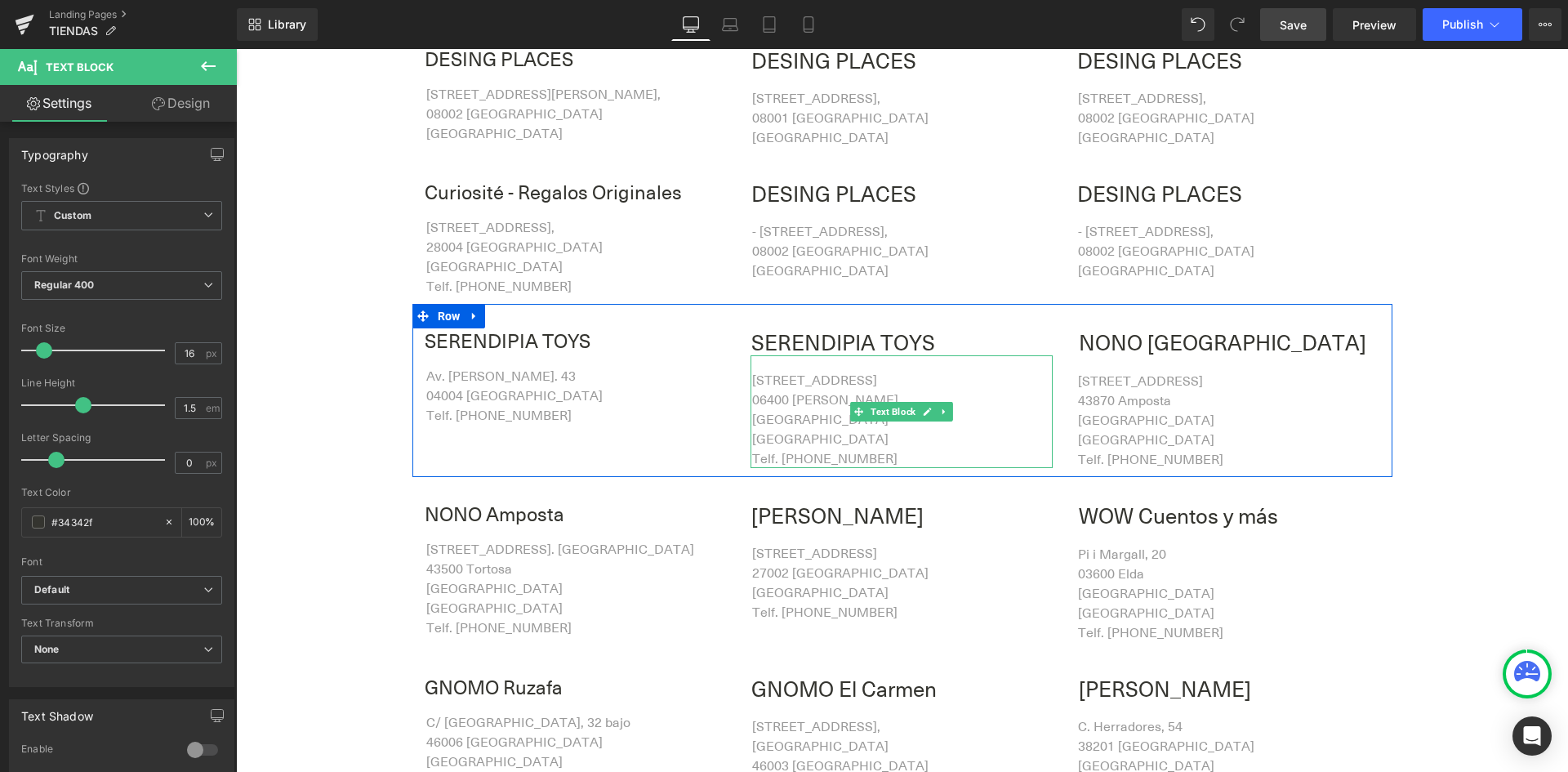 click on "[STREET_ADDRESS]" at bounding box center [814, 380] 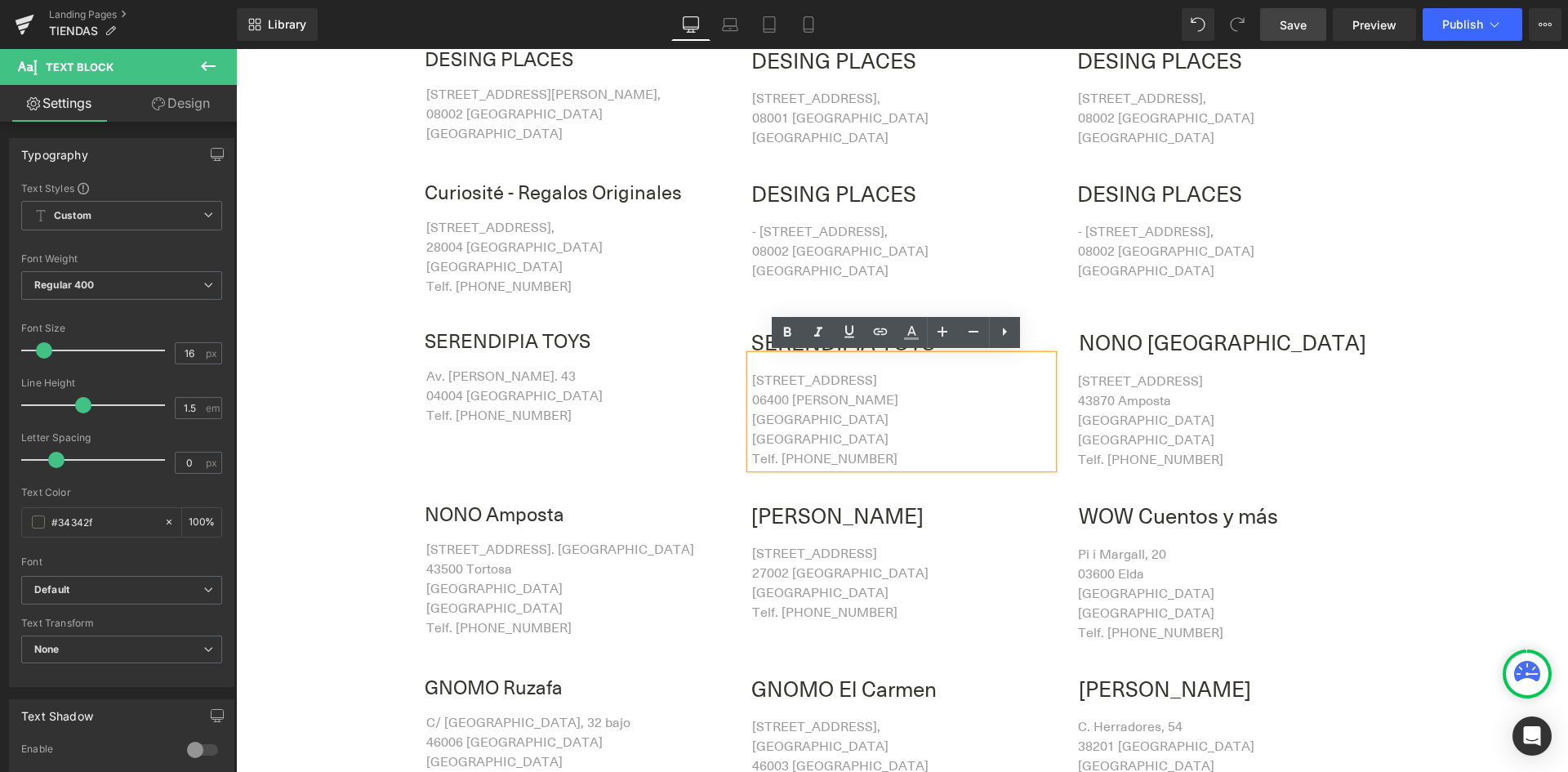 drag, startPoint x: 887, startPoint y: 378, endPoint x: 748, endPoint y: 378, distance: 139 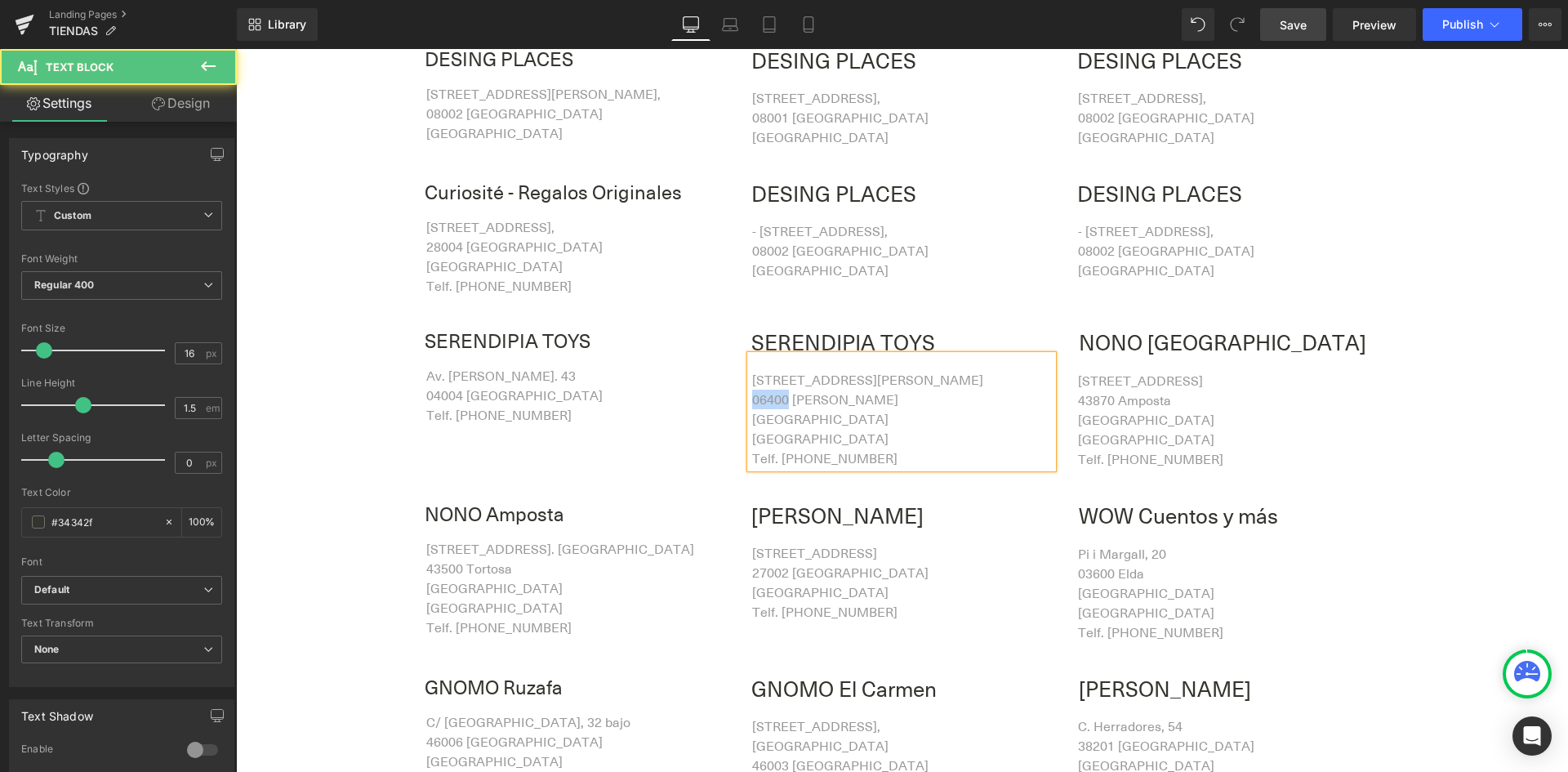 drag, startPoint x: 766, startPoint y: 400, endPoint x: 746, endPoint y: 400, distance: 20 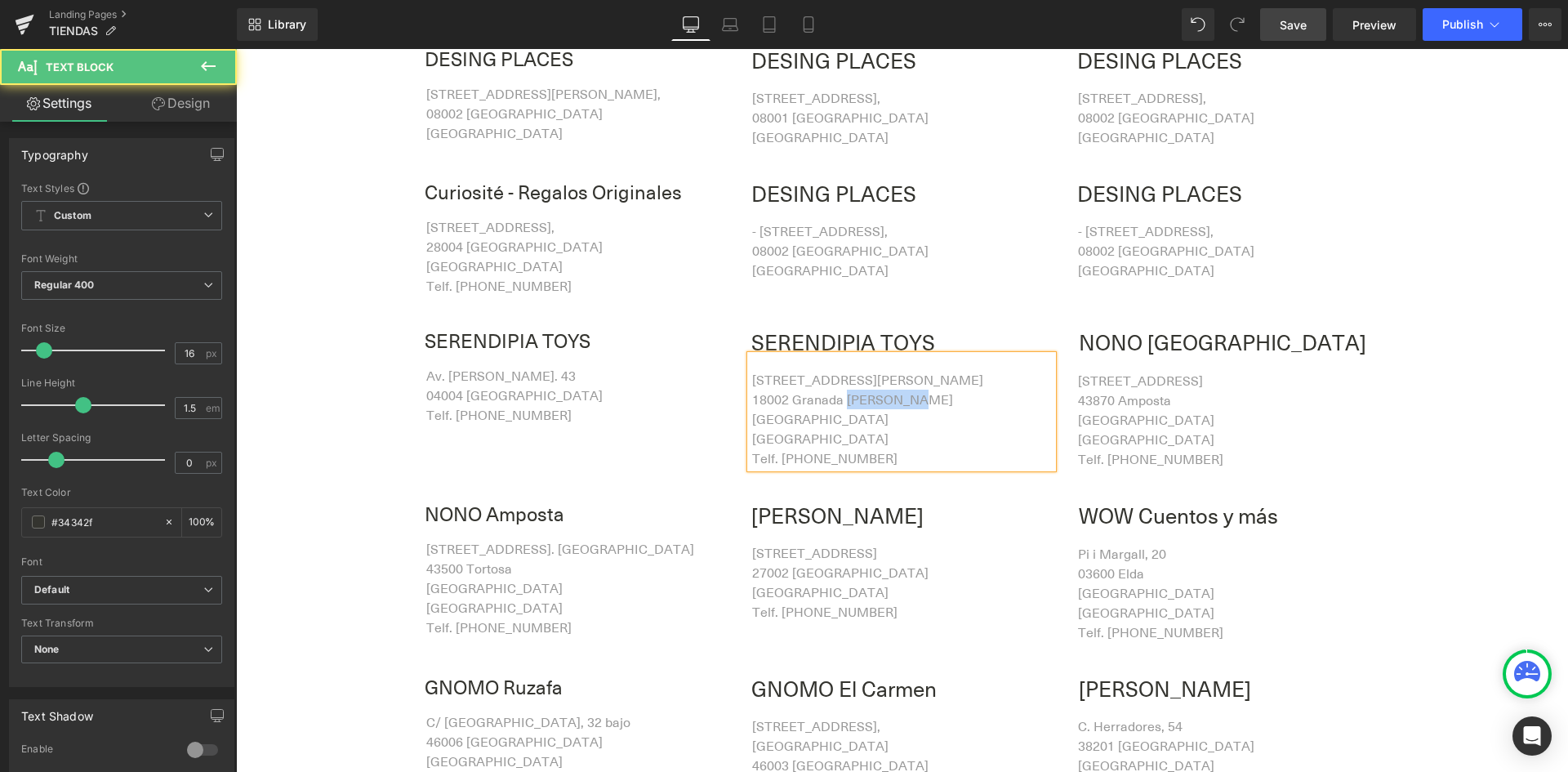 drag, startPoint x: 886, startPoint y: 398, endPoint x: 840, endPoint y: 400, distance: 46.0435 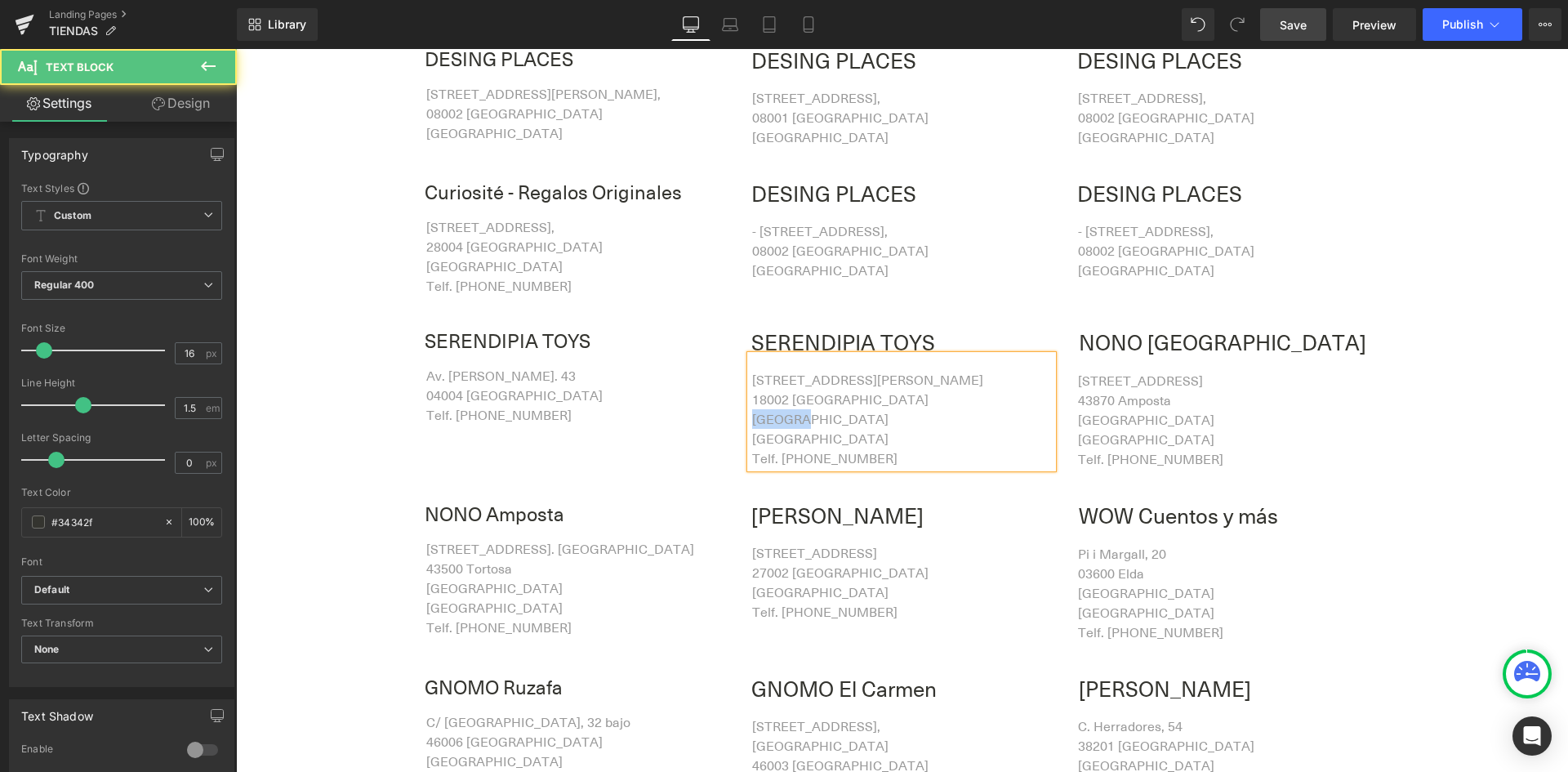 drag, startPoint x: 800, startPoint y: 419, endPoint x: 734, endPoint y: 419, distance: 66 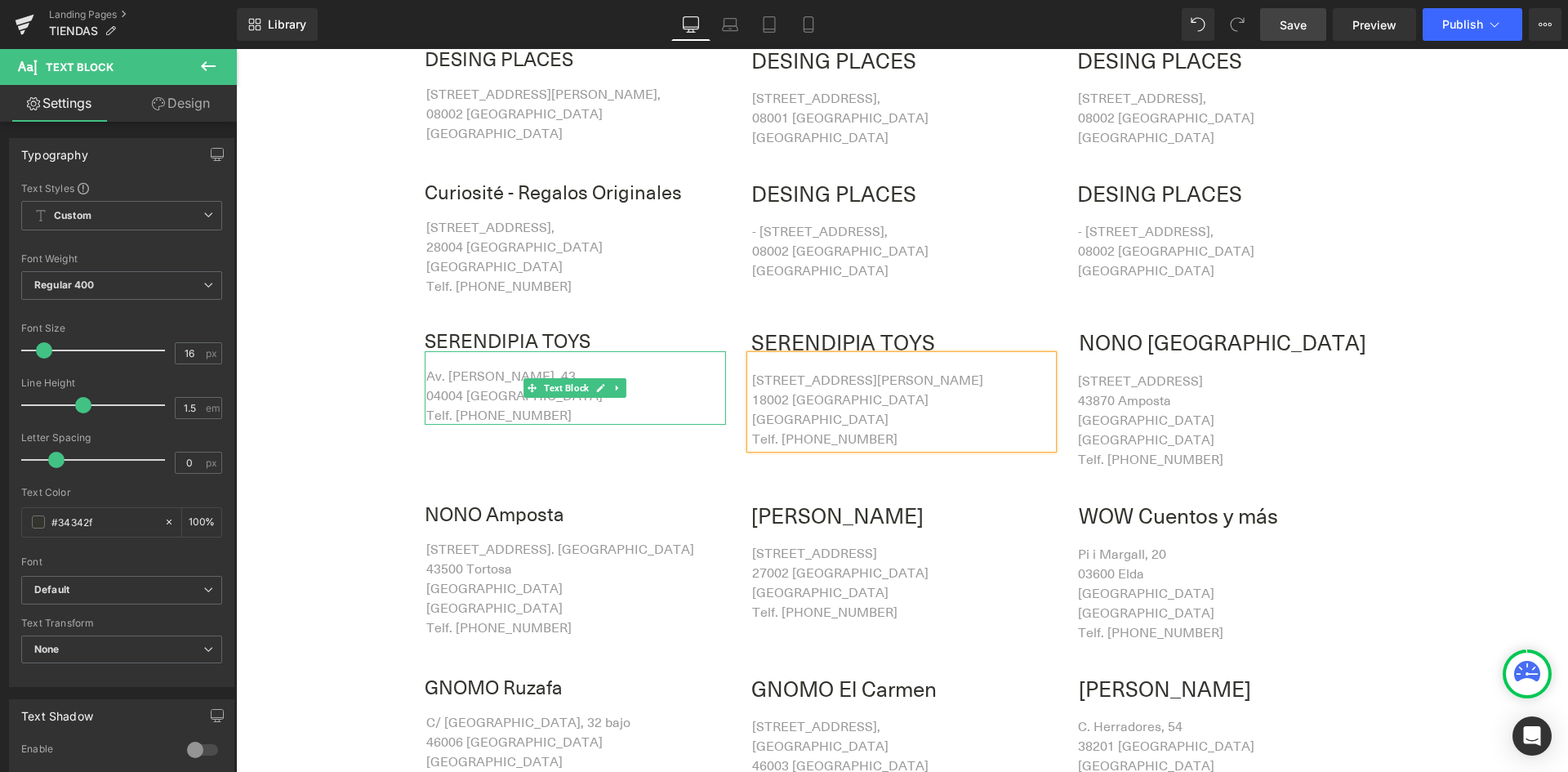 click on "04004 [GEOGRAPHIC_DATA]" at bounding box center (577, 395) 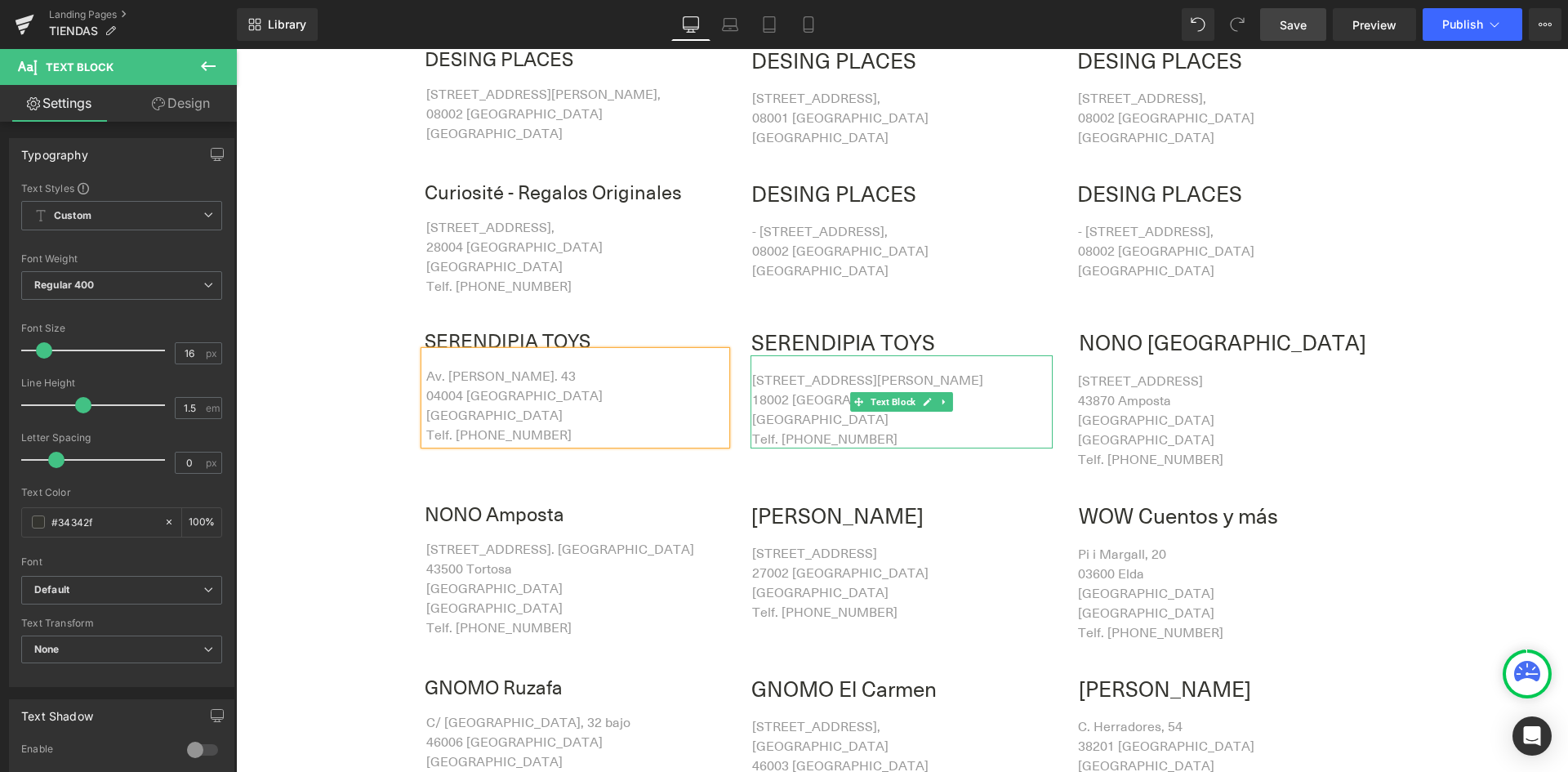 click on "Telf. [PHONE_NUMBER]" at bounding box center (825, 439) 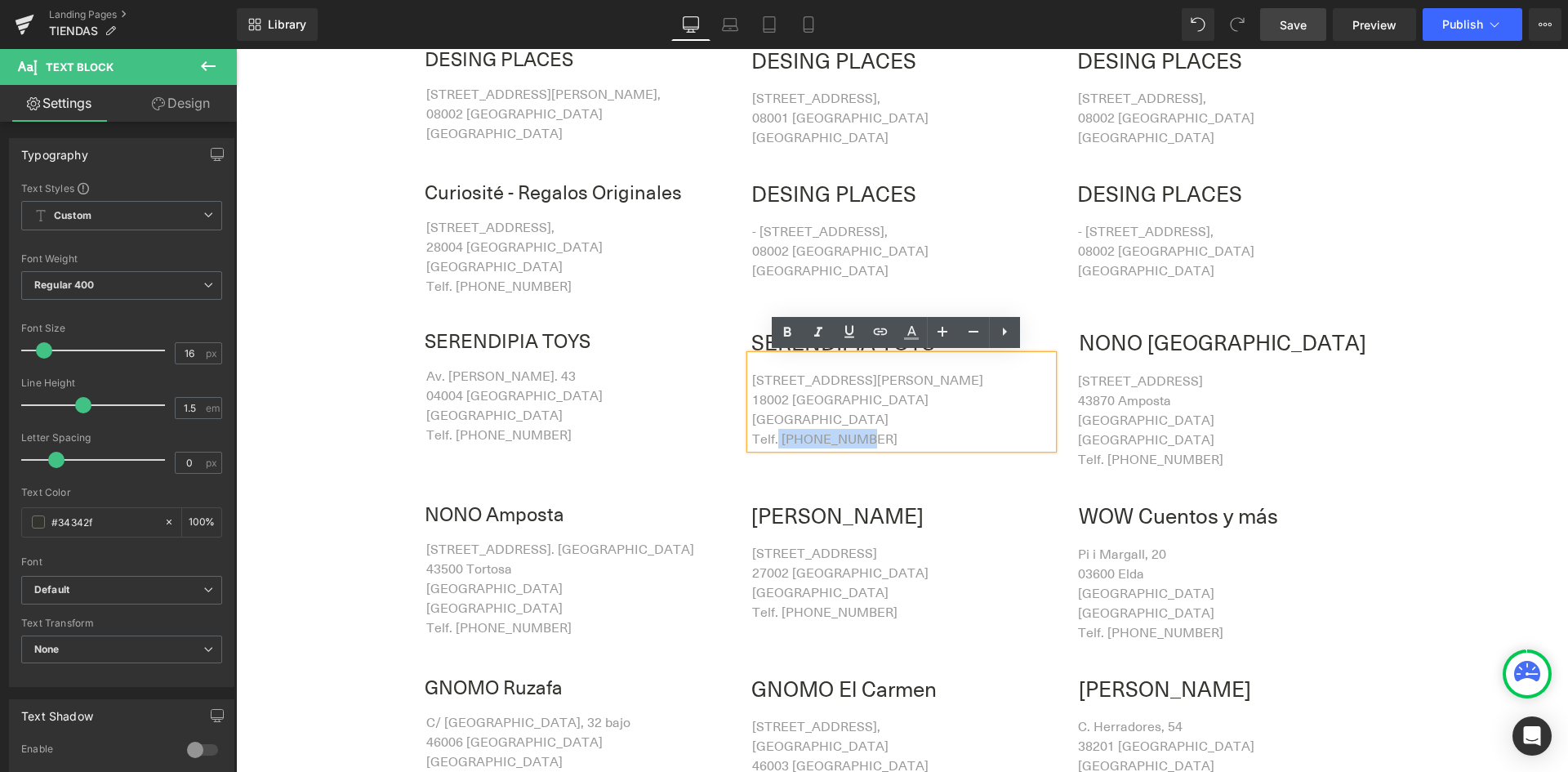 drag, startPoint x: 850, startPoint y: 435, endPoint x: 772, endPoint y: 444, distance: 78.51751 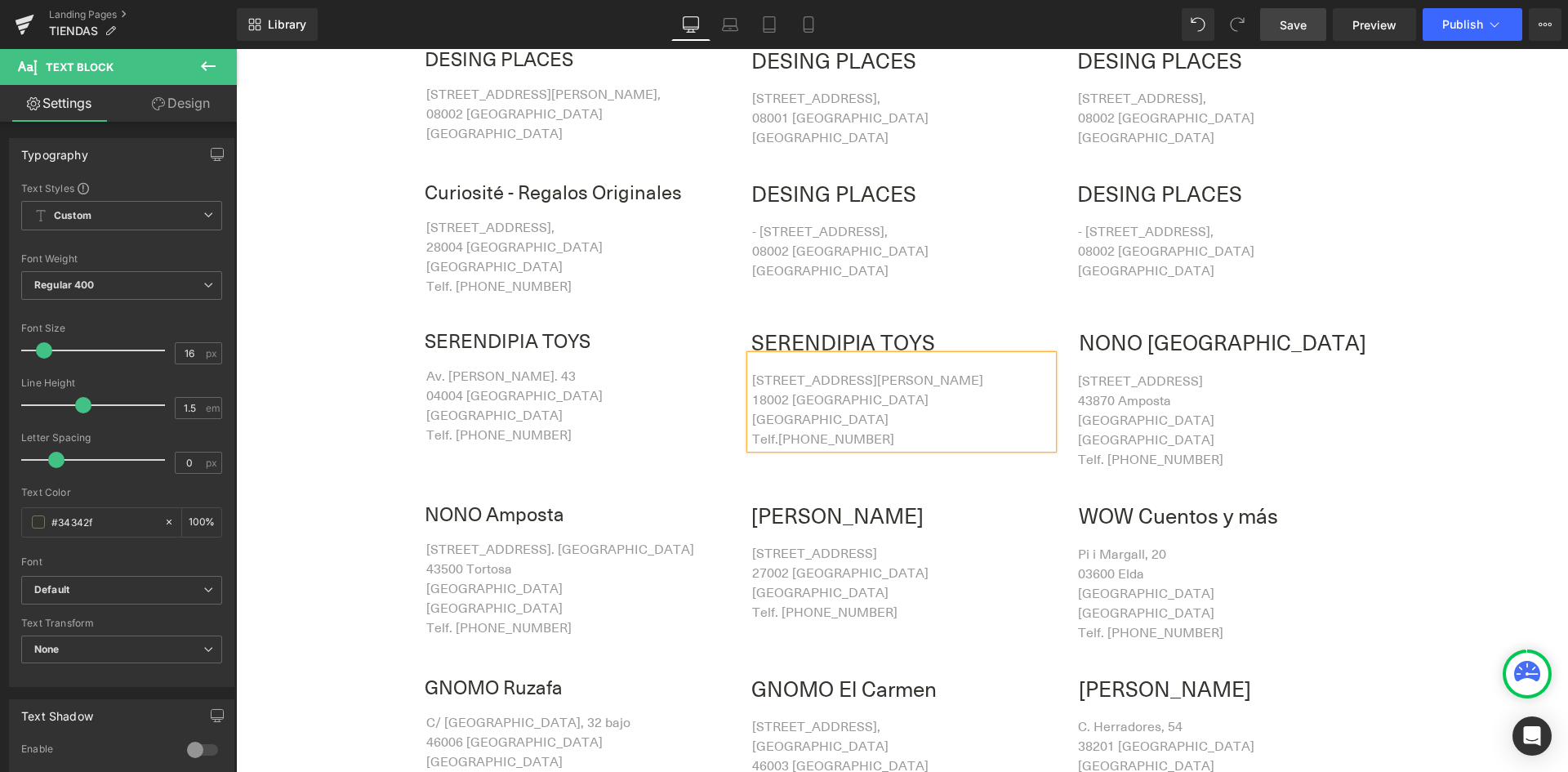 click on "Telf.[PHONE_NUMBER]" at bounding box center (823, 439) 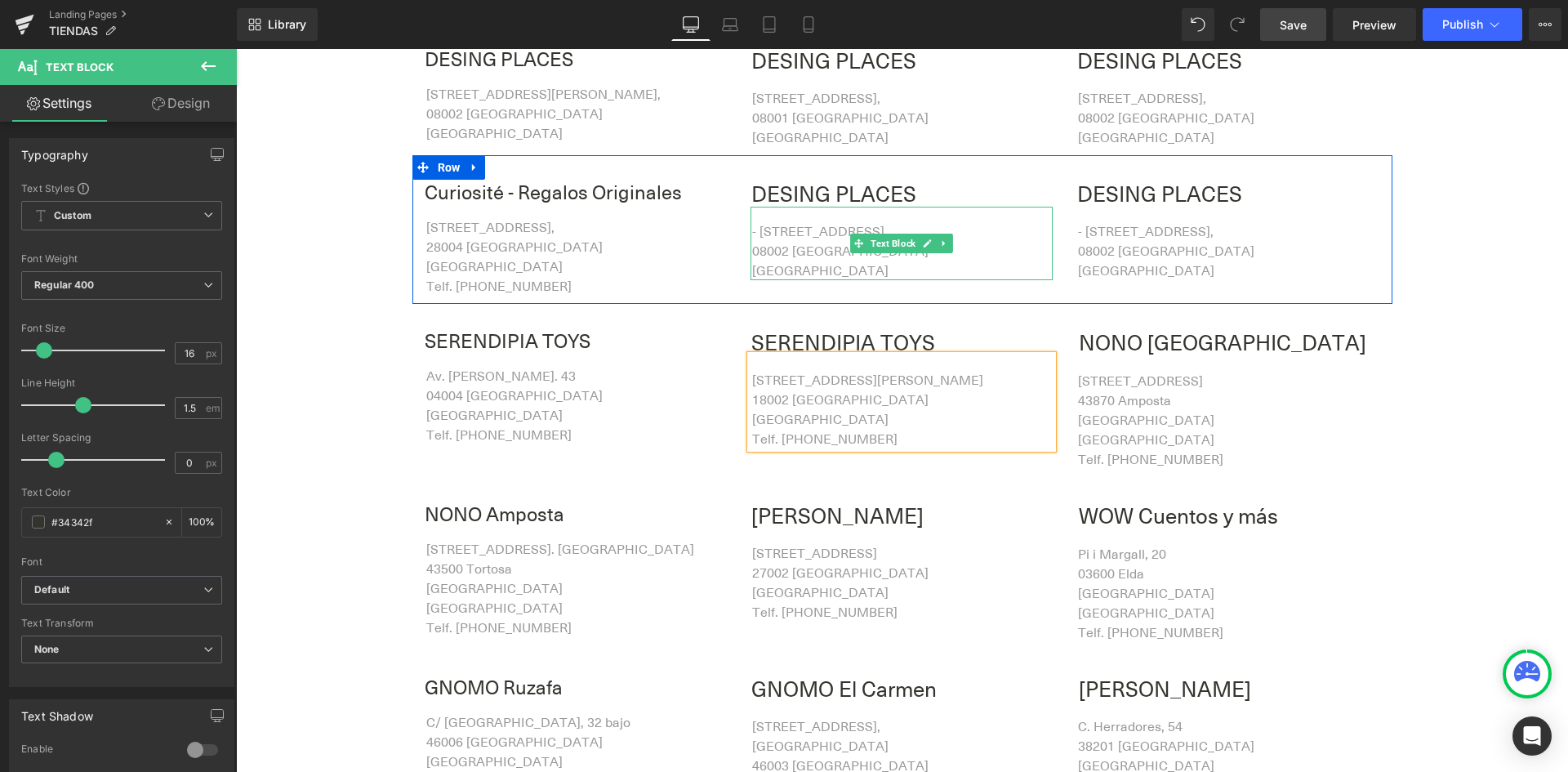 click on "-	[STREET_ADDRESS]," at bounding box center (820, 231) 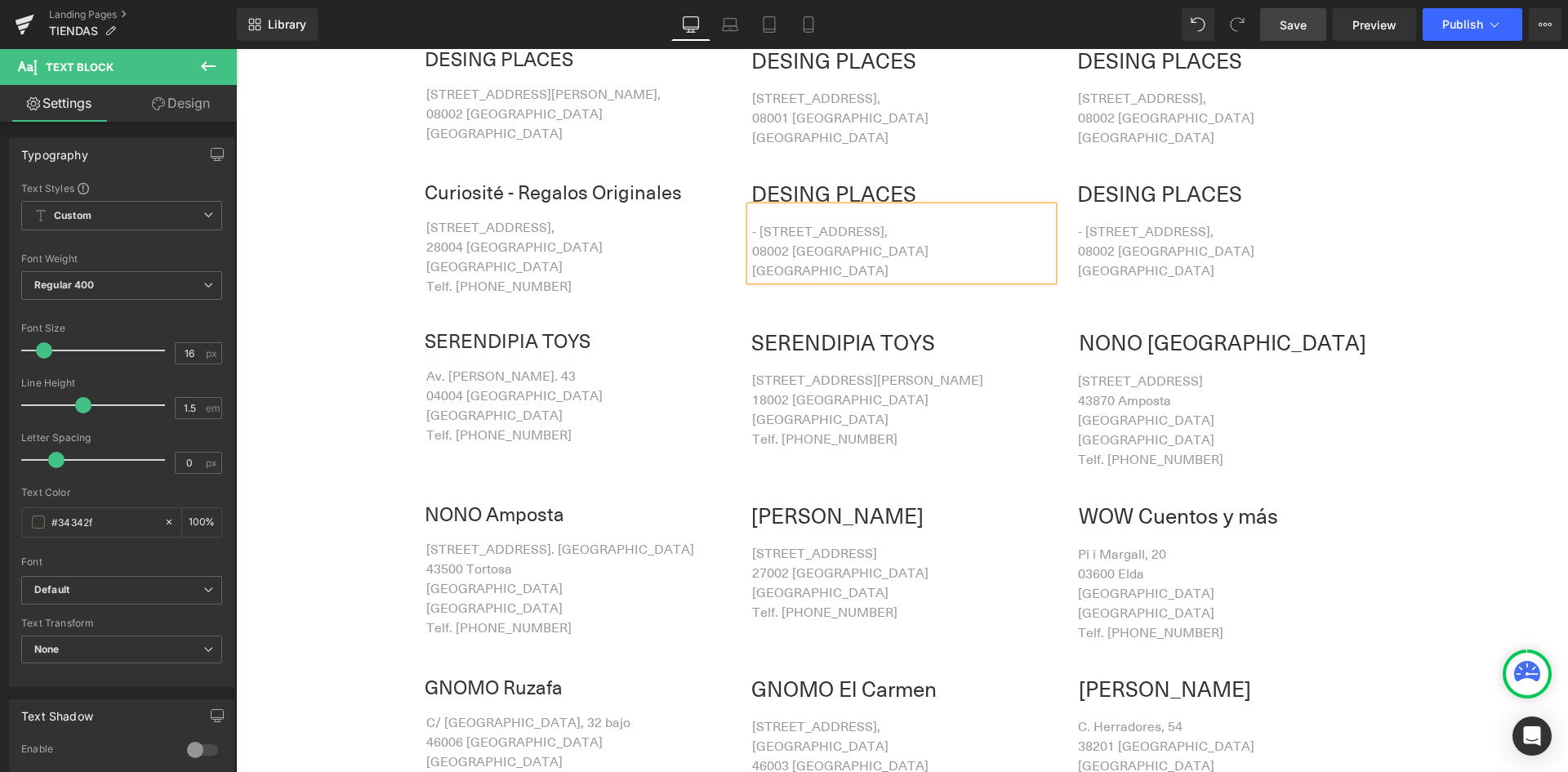 click on "-	[STREET_ADDRESS]," at bounding box center [820, 231] 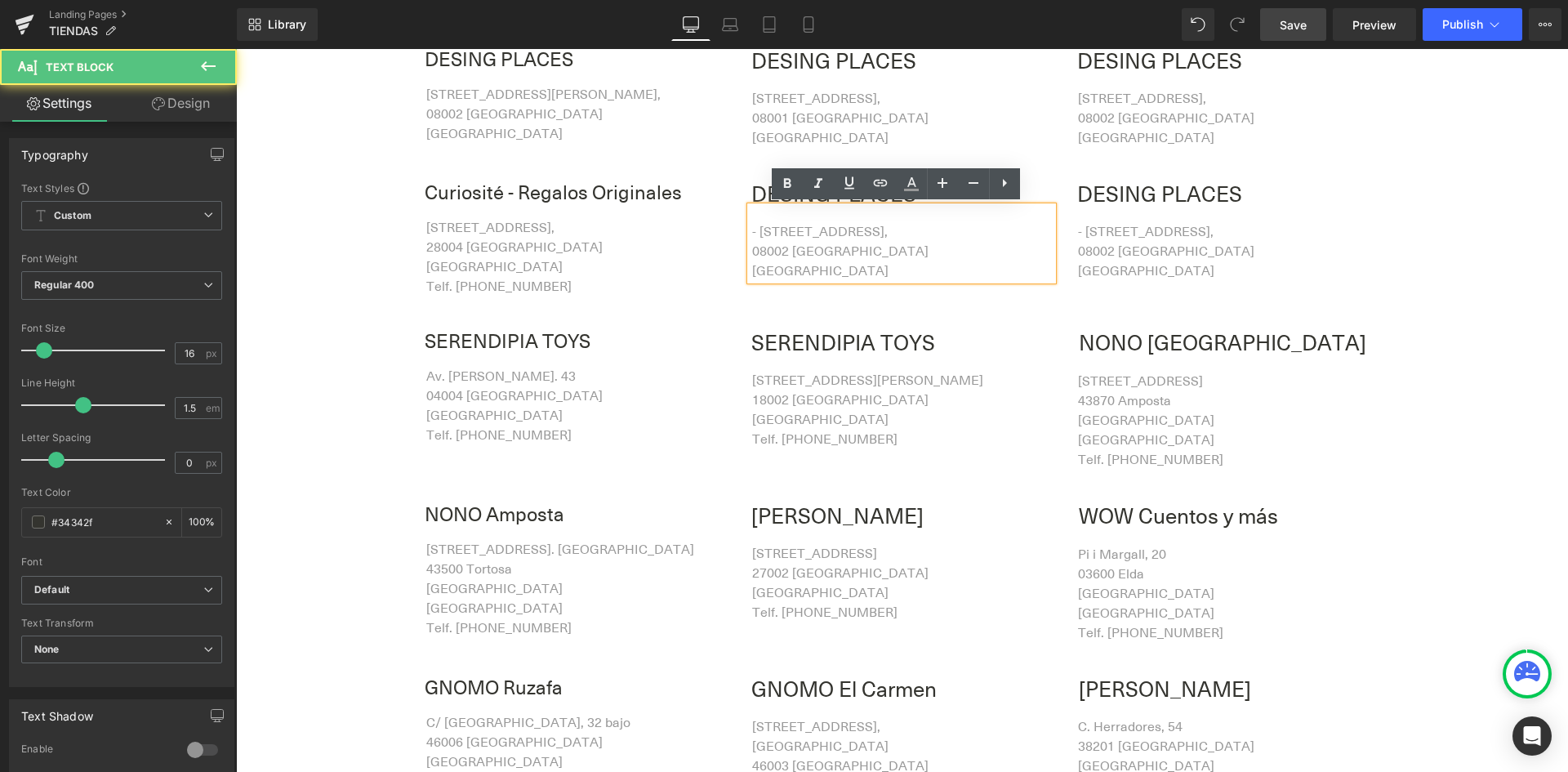 click on "-	[STREET_ADDRESS]," at bounding box center [820, 231] 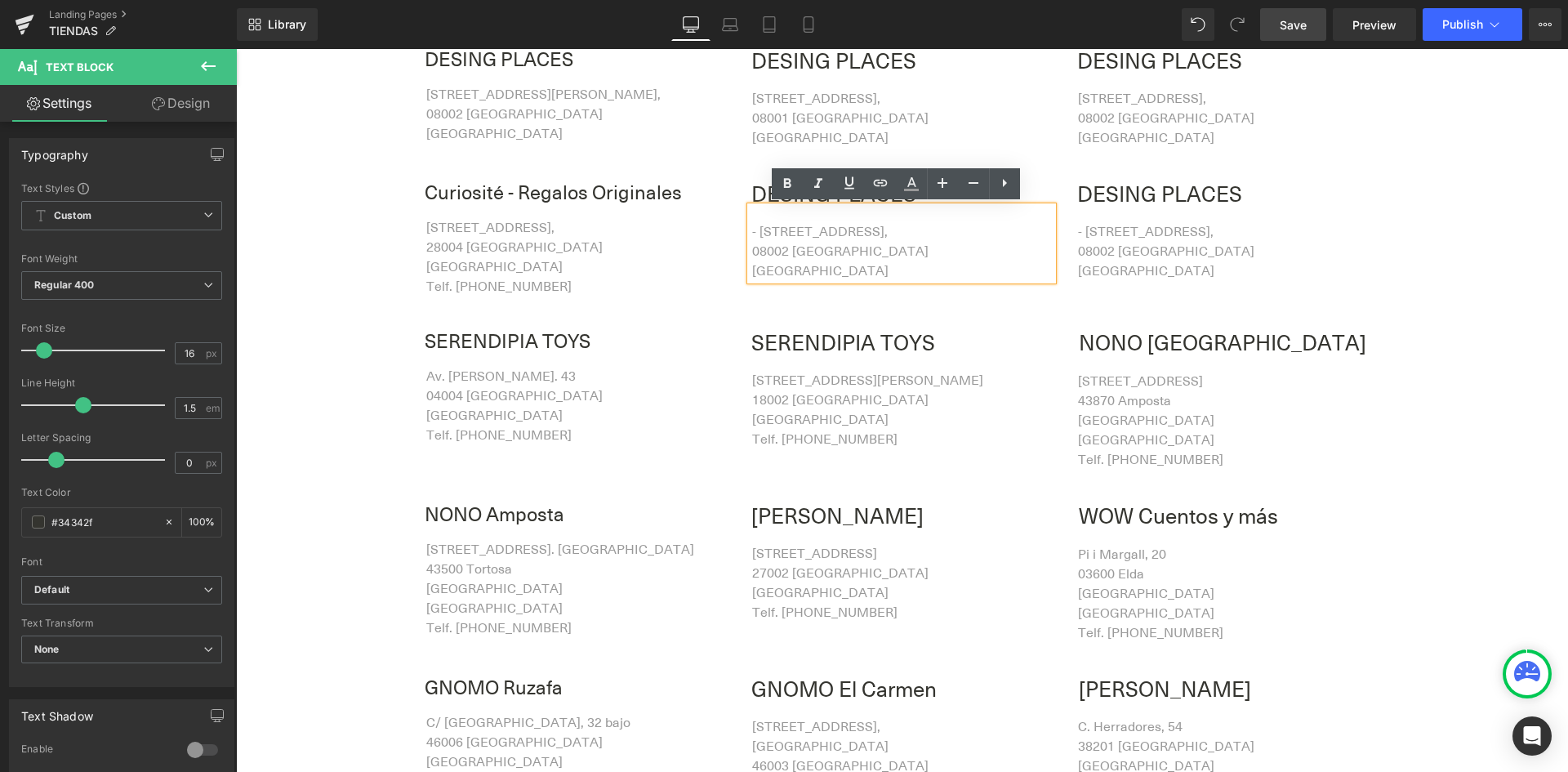 type 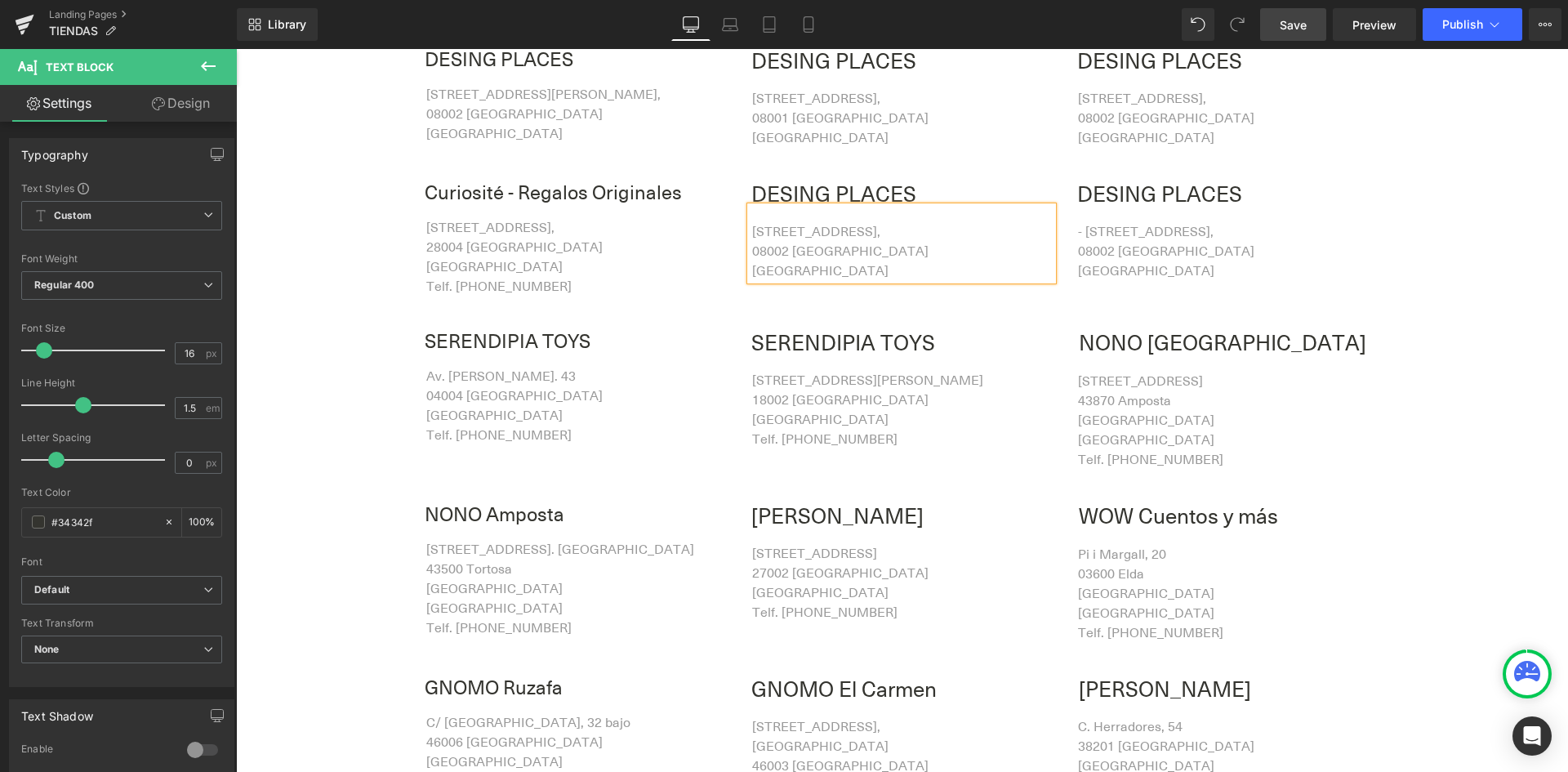 click on "Save" at bounding box center (1293, 25) 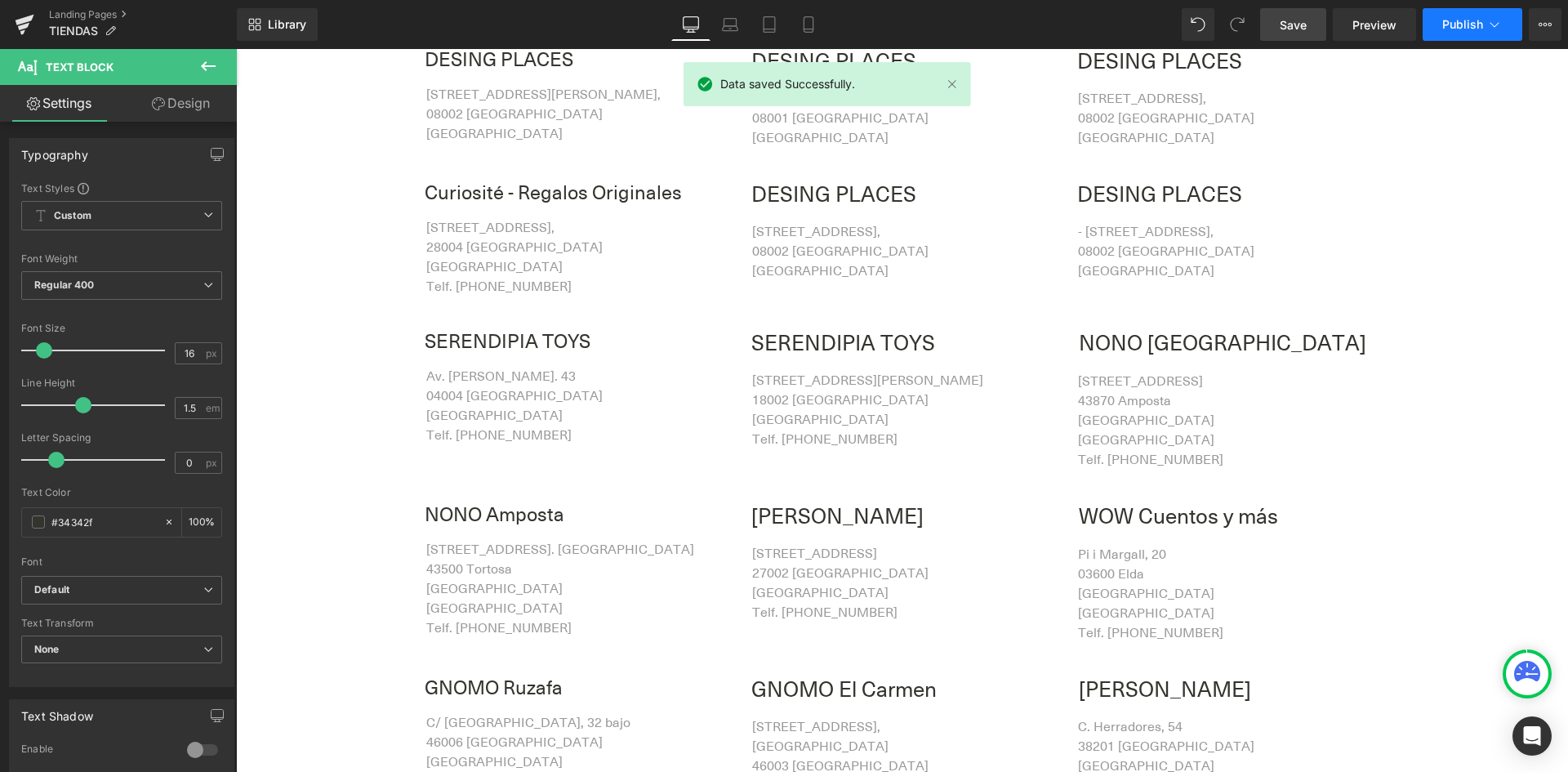 click on "Publish" at bounding box center (1463, 25) 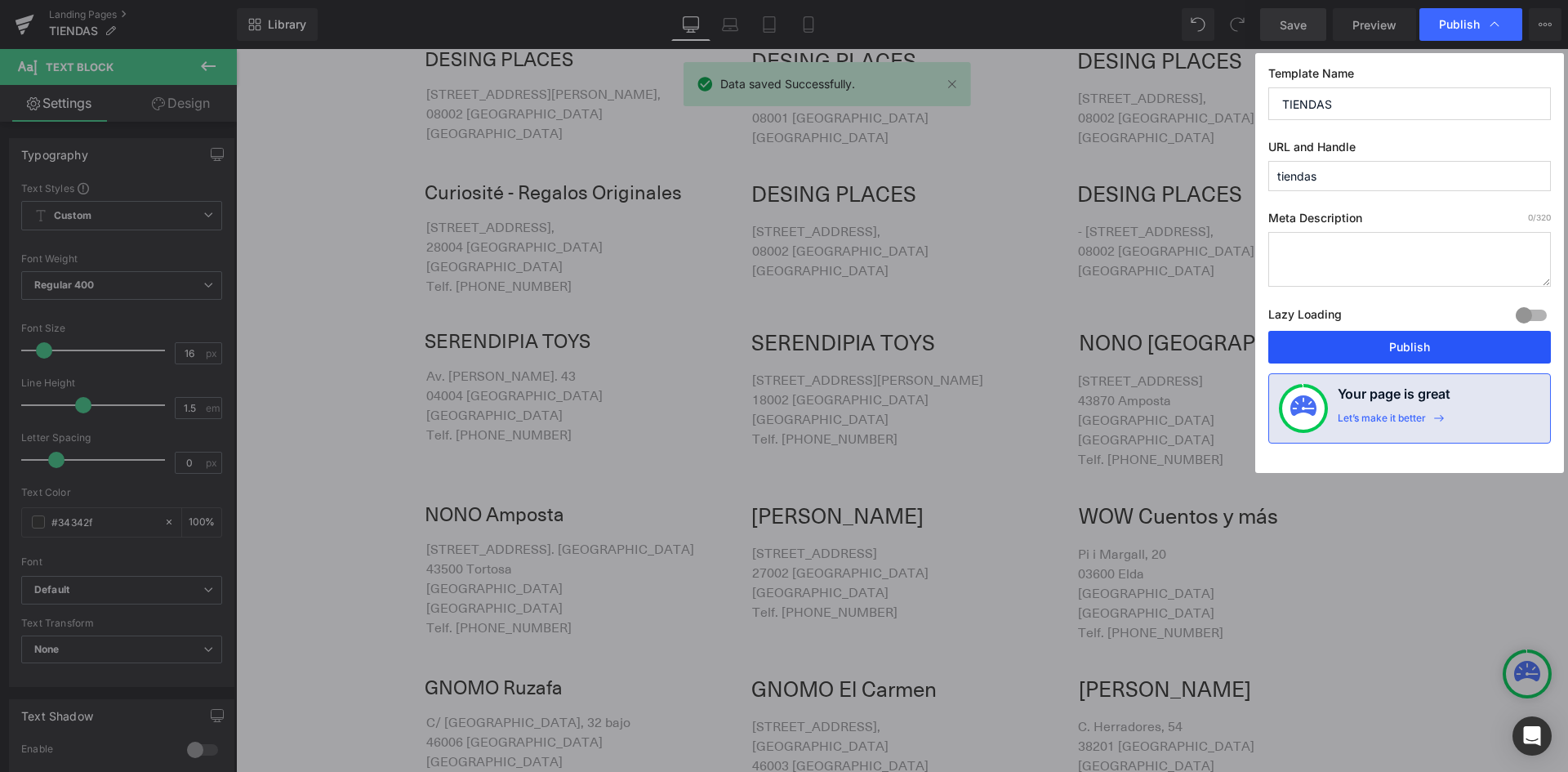 drag, startPoint x: 1405, startPoint y: 345, endPoint x: 1321, endPoint y: 354, distance: 84.48077 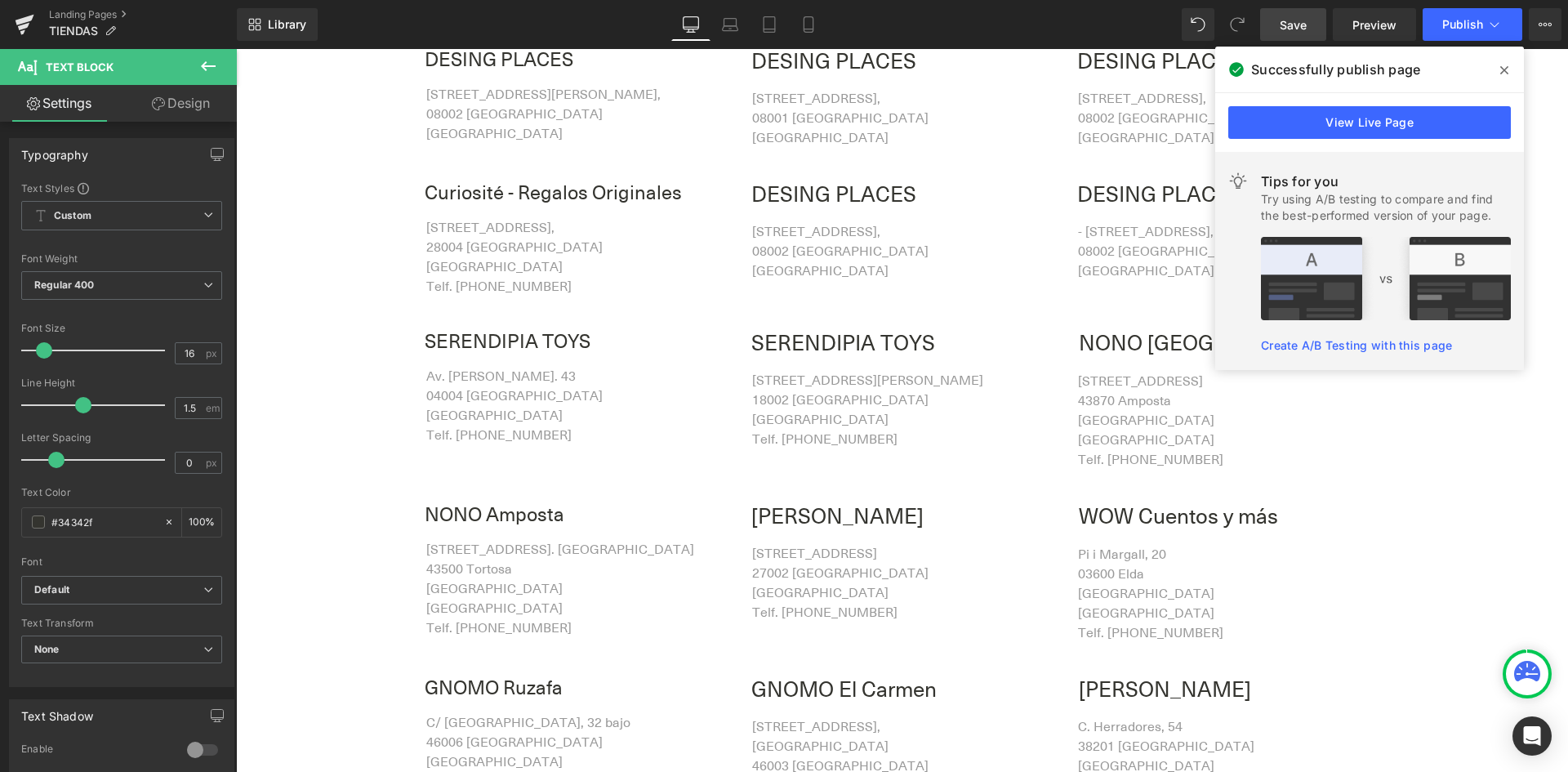 click 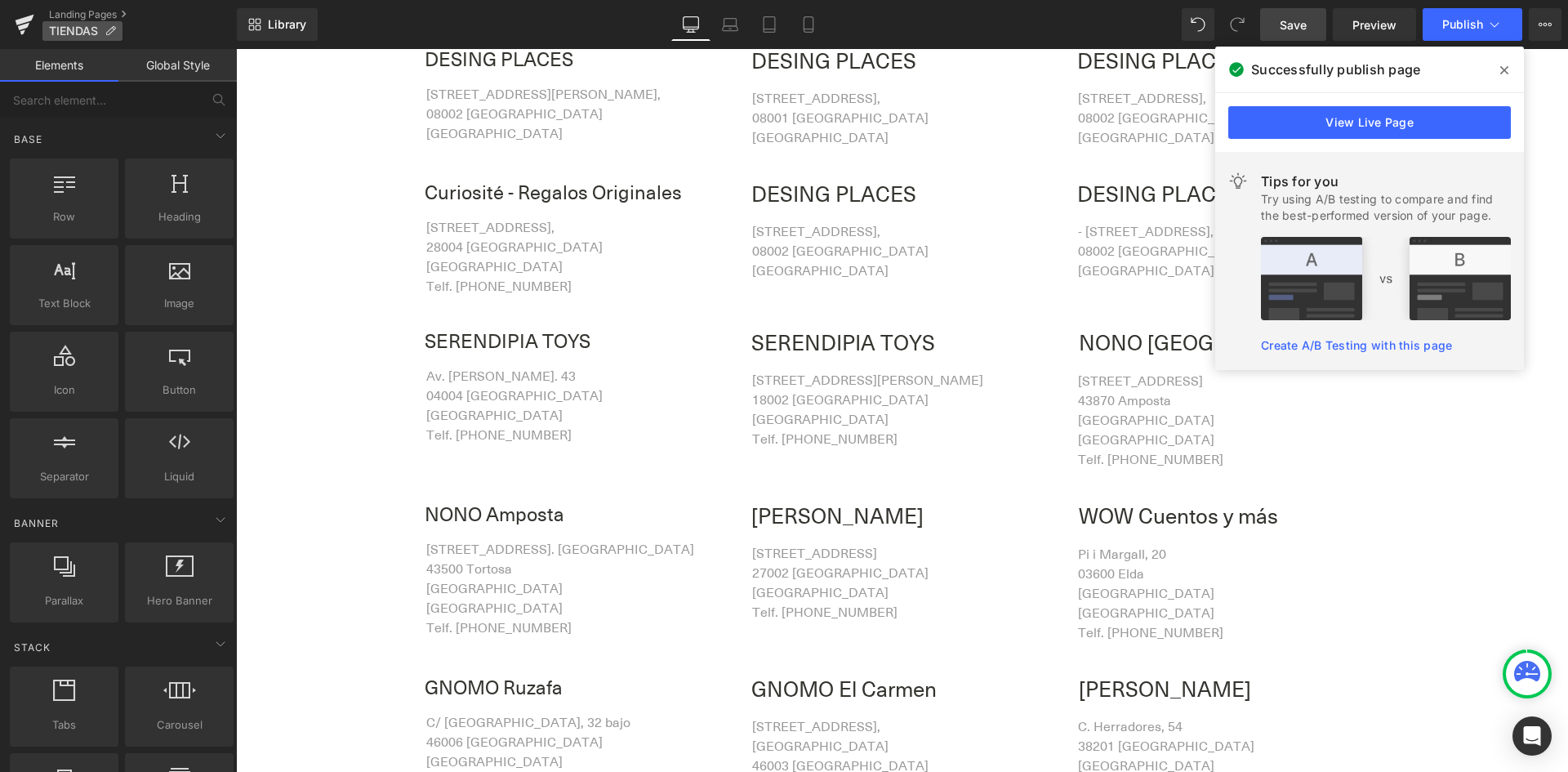 click on "TIENDAS" at bounding box center [74, 31] 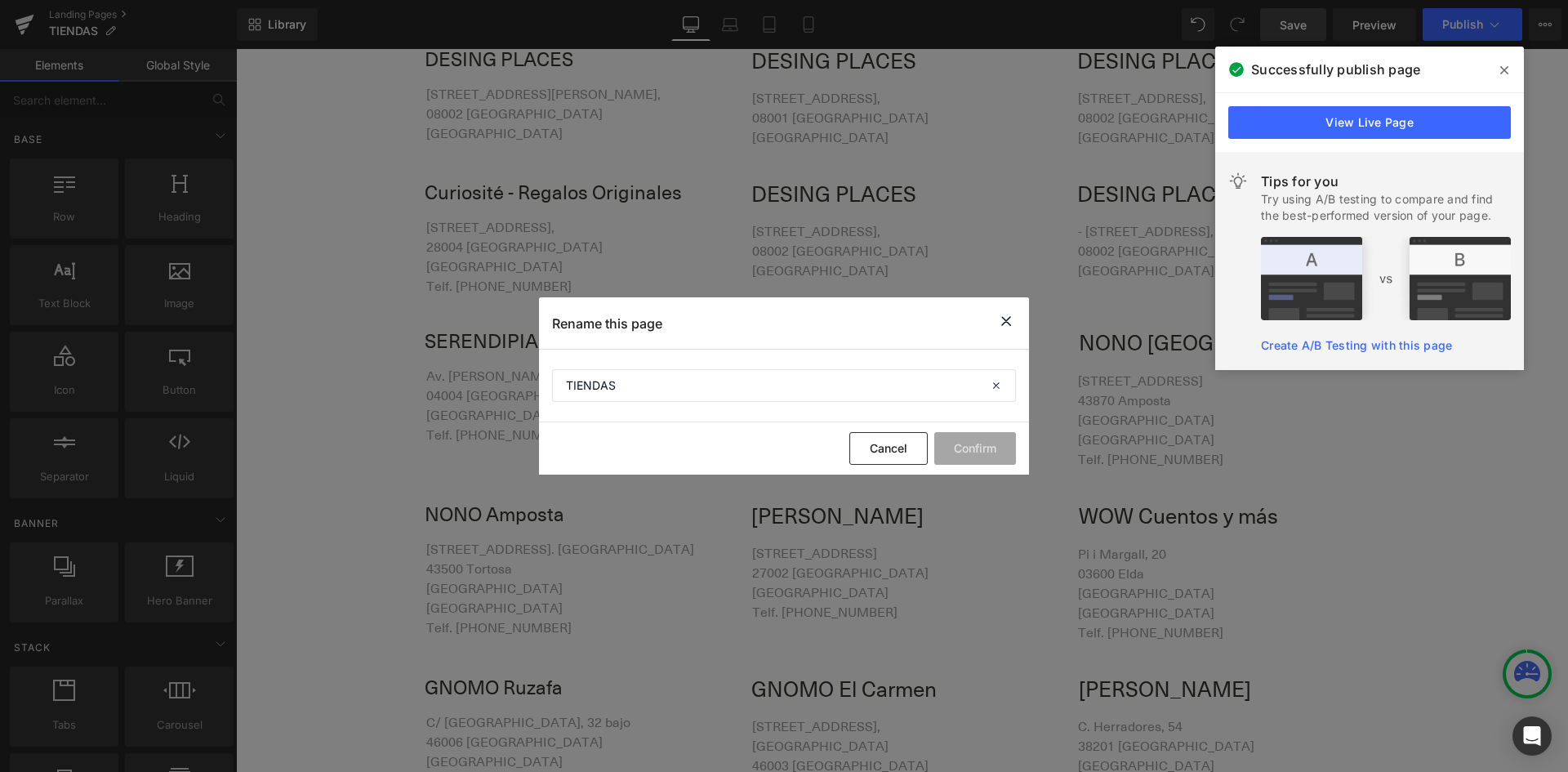 click at bounding box center [1006, 321] 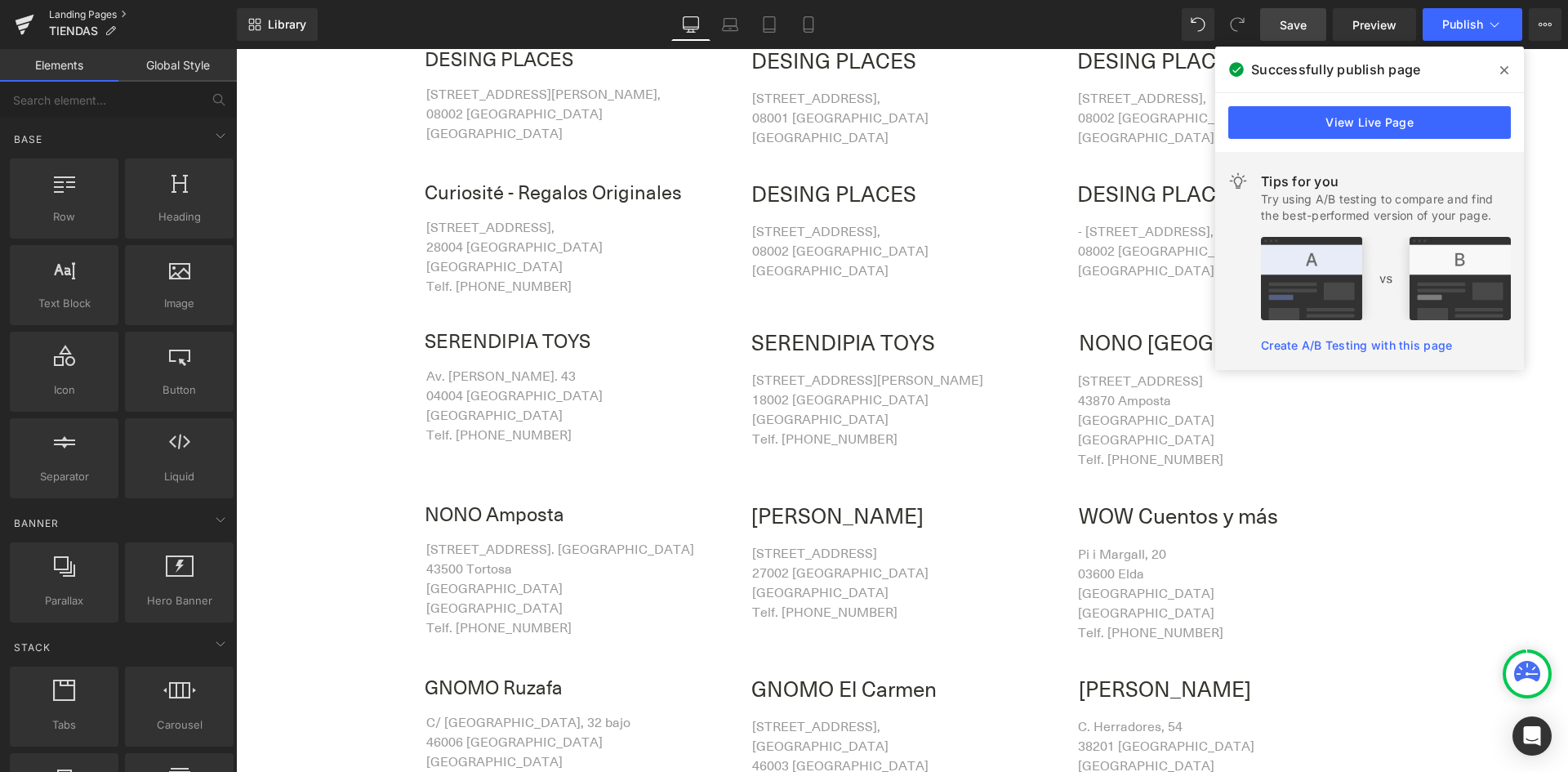 click on "Landing Pages" at bounding box center [143, 15] 